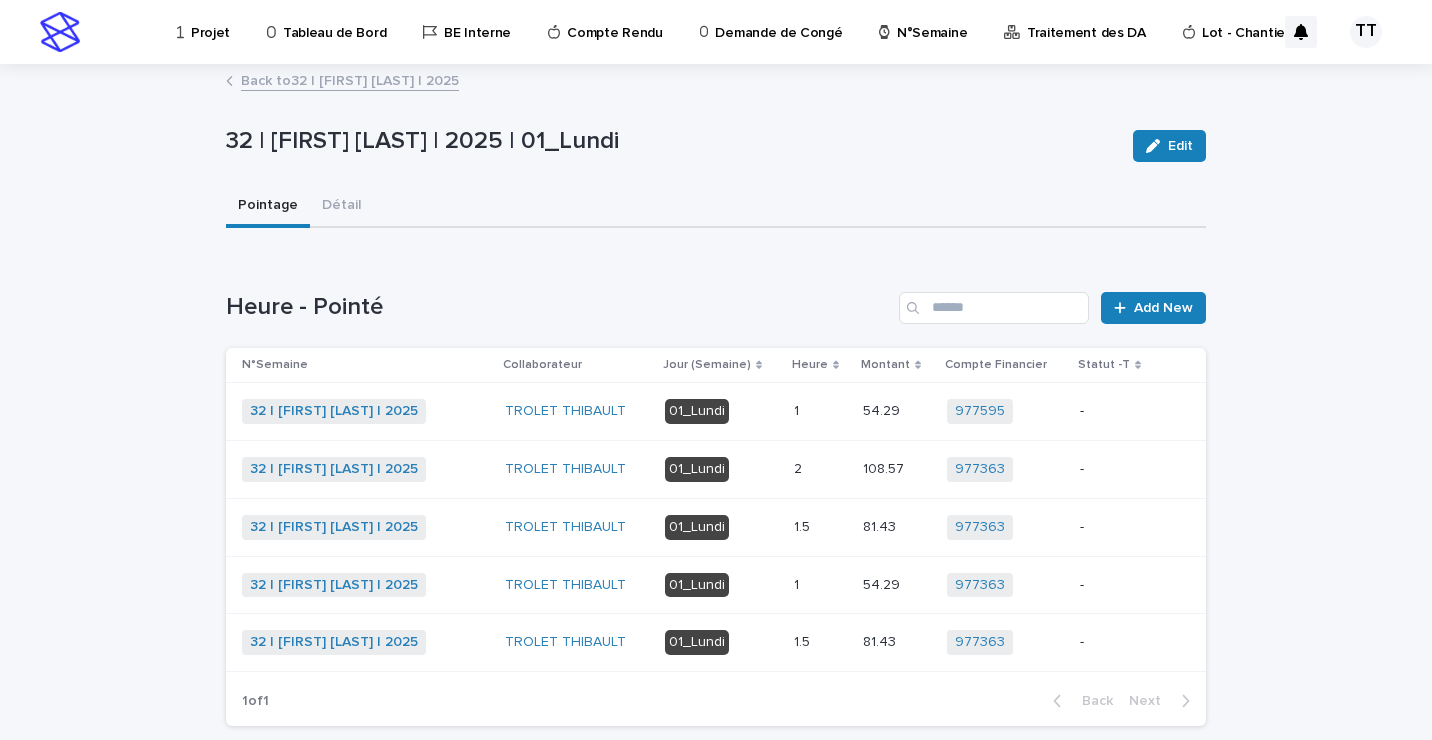scroll, scrollTop: 0, scrollLeft: 0, axis: both 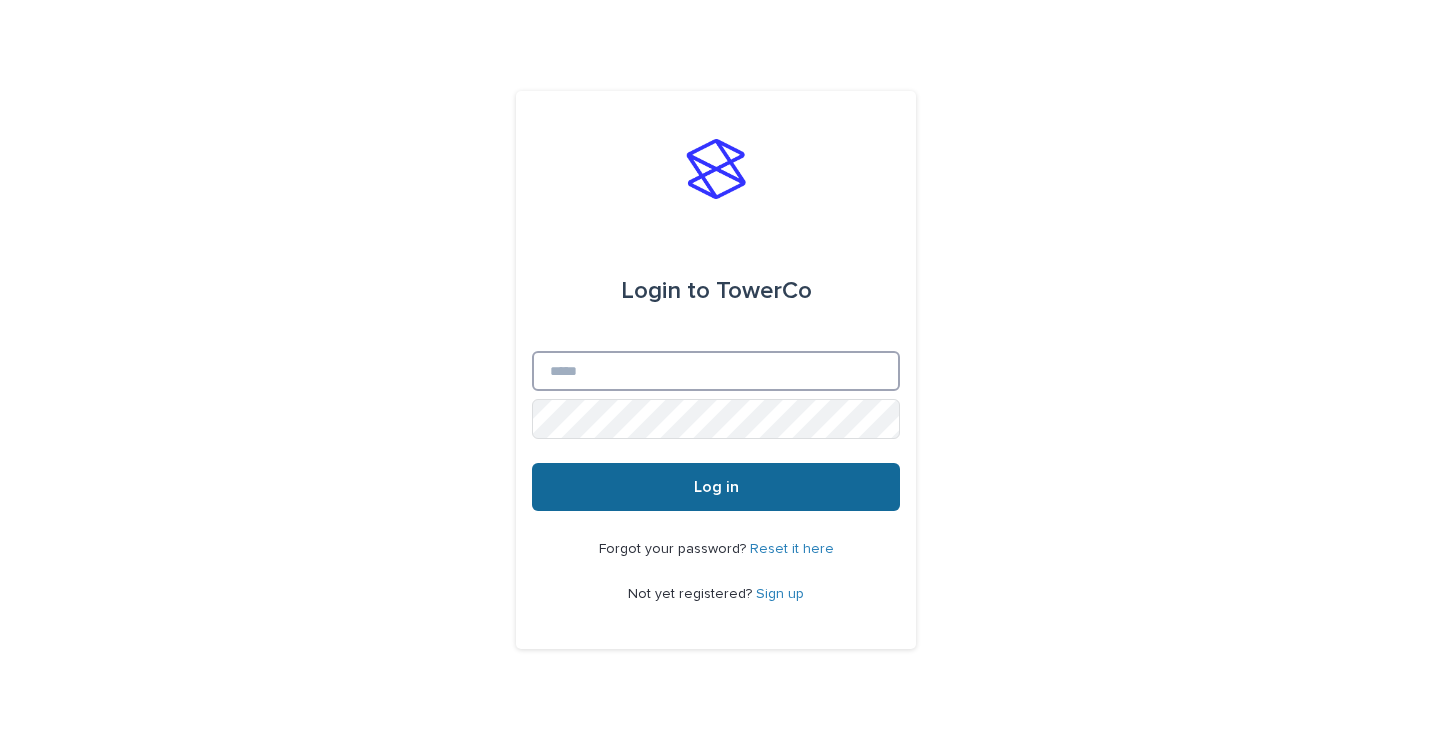 type on "**********" 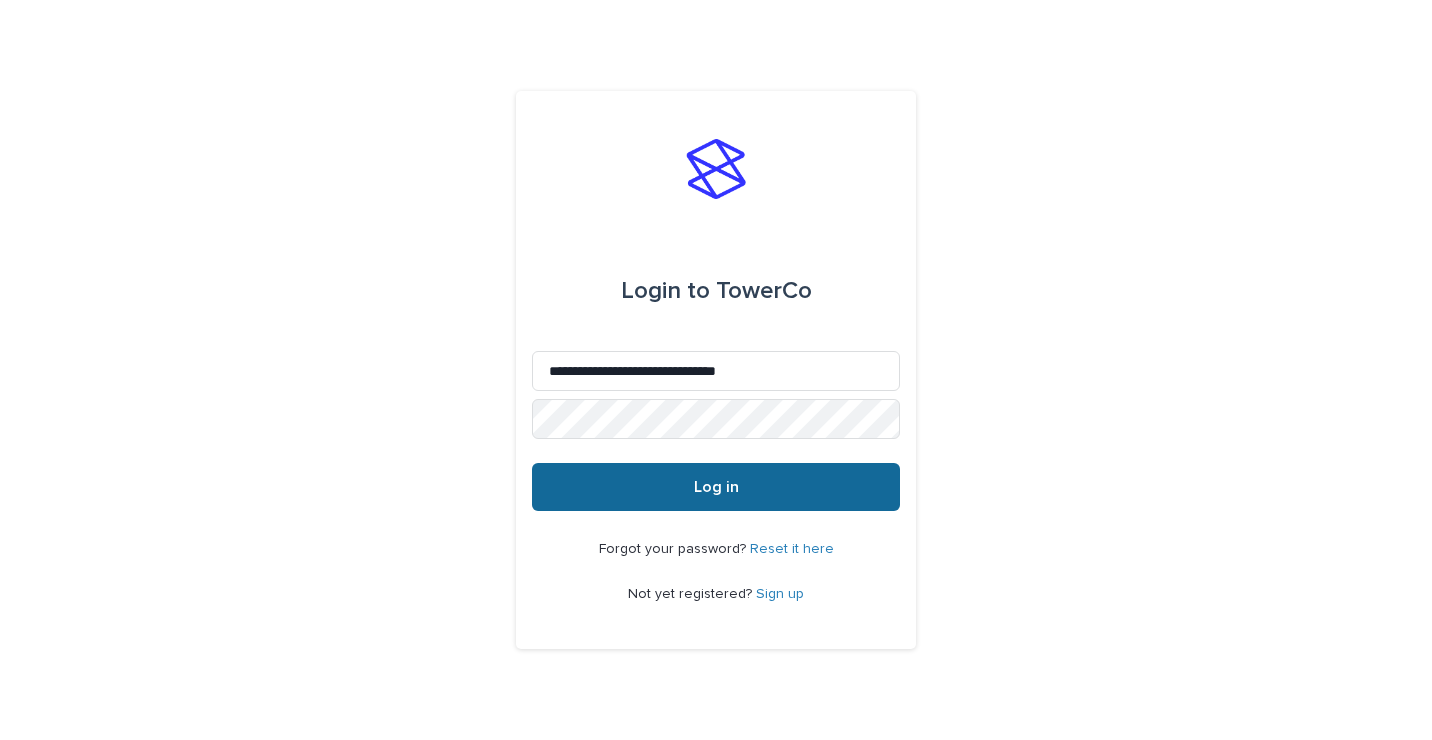 click on "Log in" at bounding box center (716, 487) 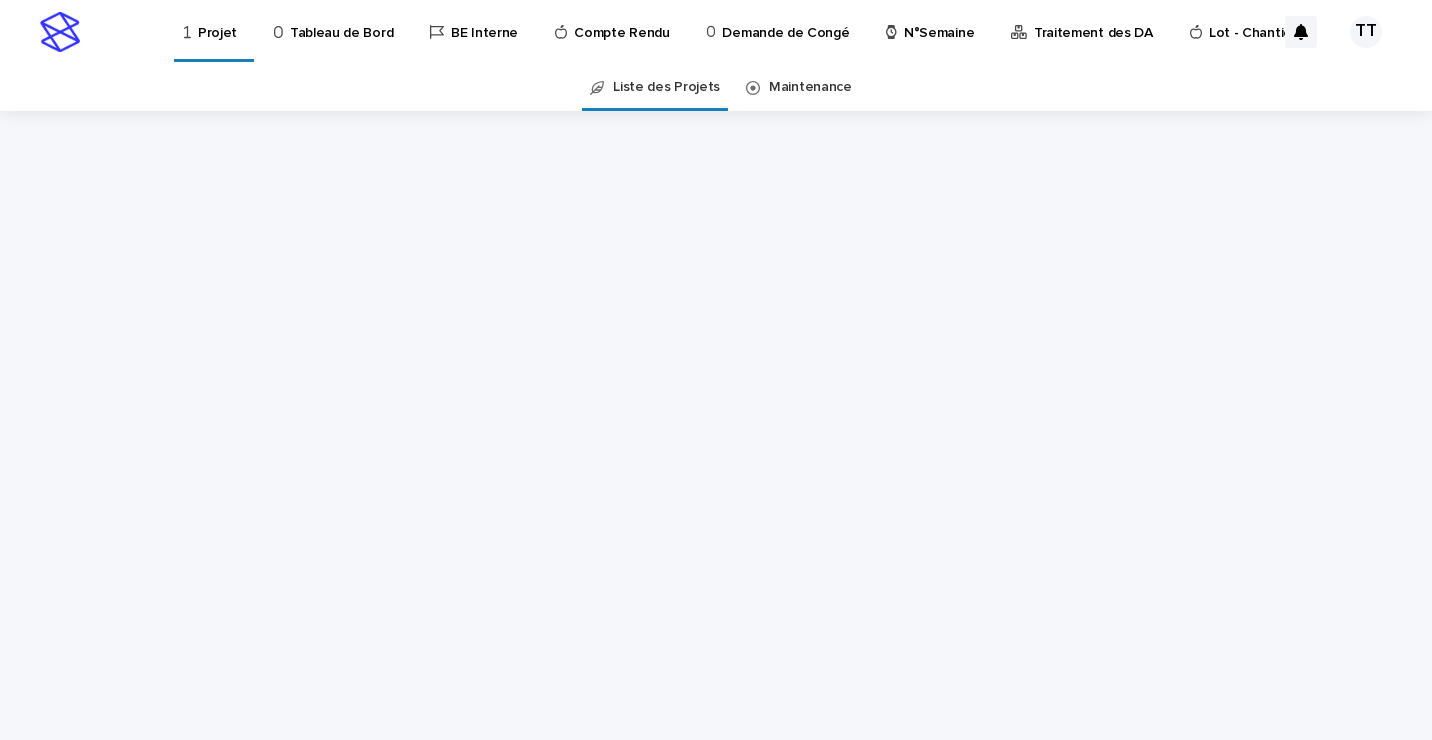 scroll, scrollTop: 0, scrollLeft: 0, axis: both 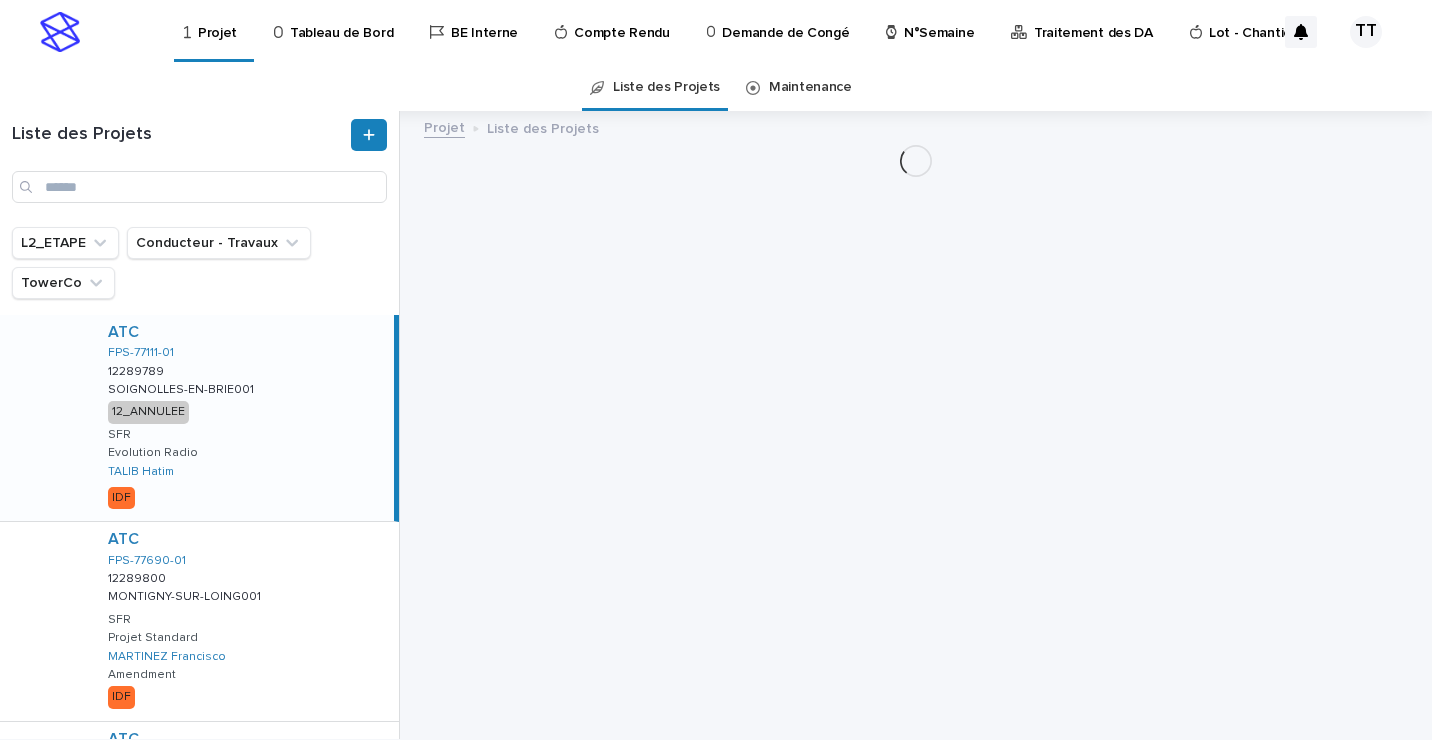 click on "N°Semaine" at bounding box center [939, 21] 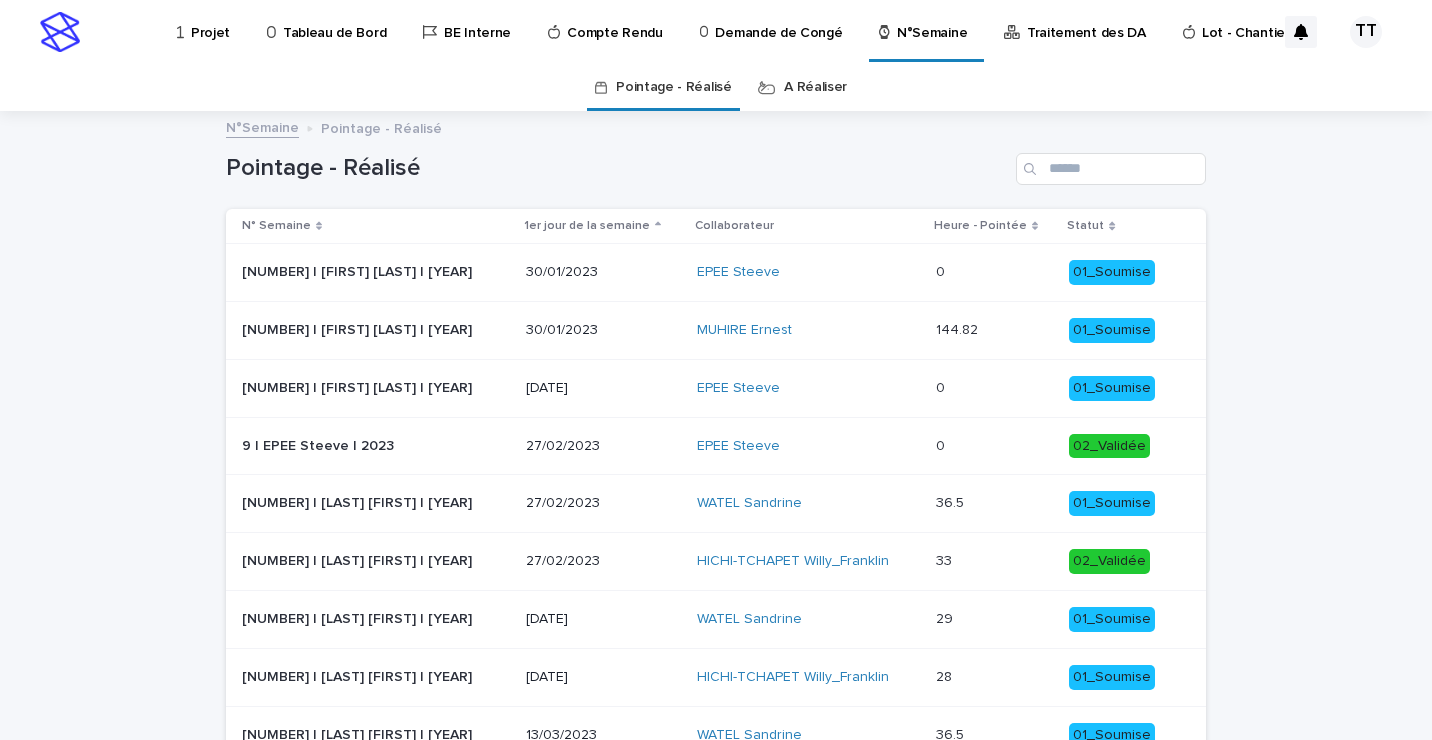 click on "A Réaliser" at bounding box center (815, 87) 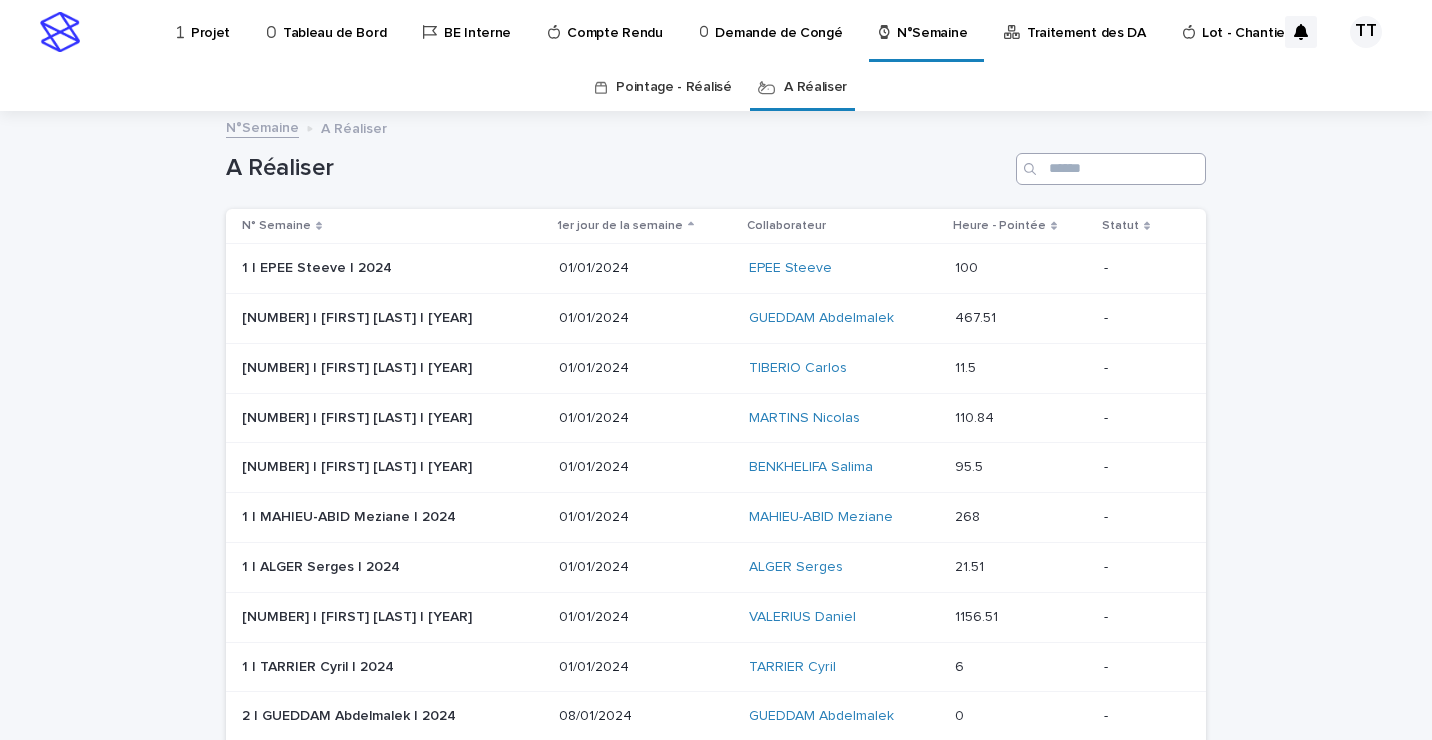 drag, startPoint x: 1063, startPoint y: 140, endPoint x: 1051, endPoint y: 164, distance: 26.832815 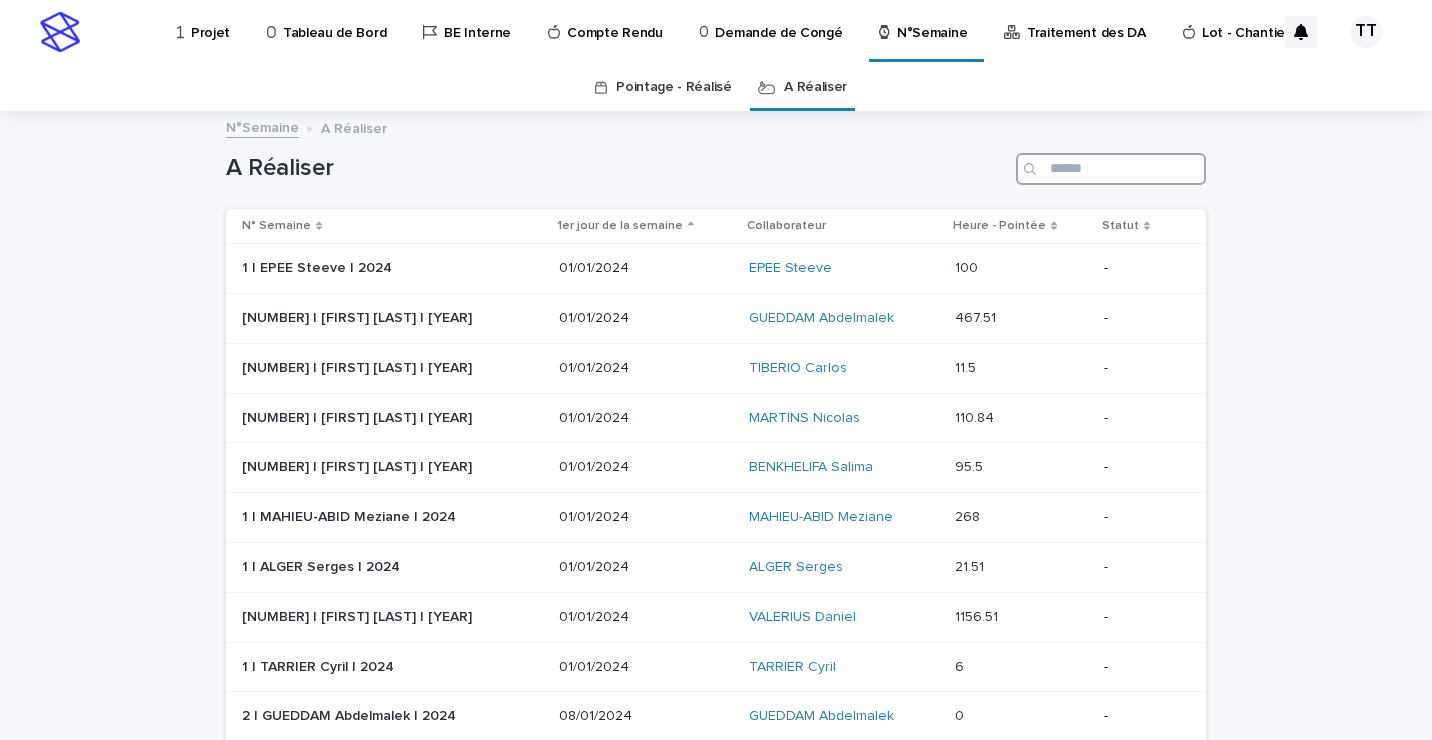 click at bounding box center [1111, 169] 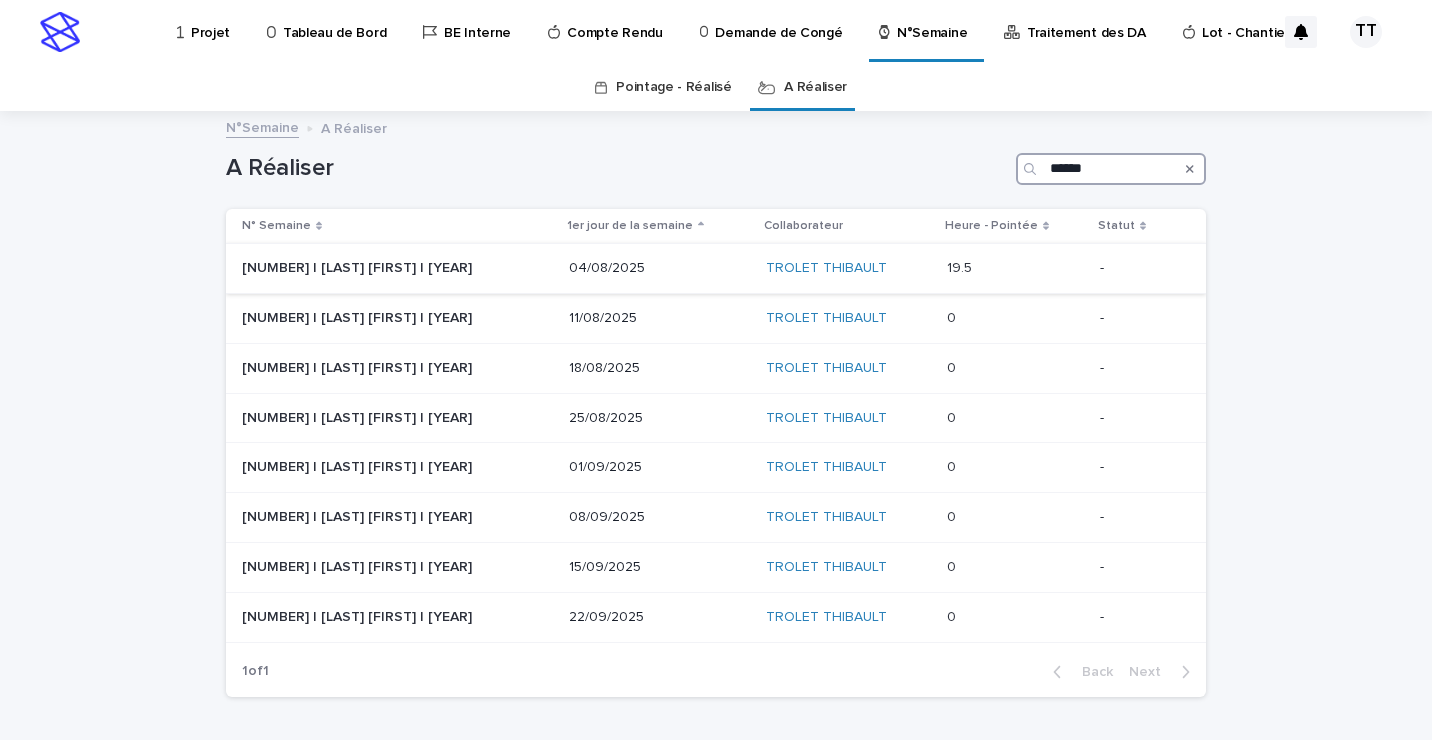 type on "******" 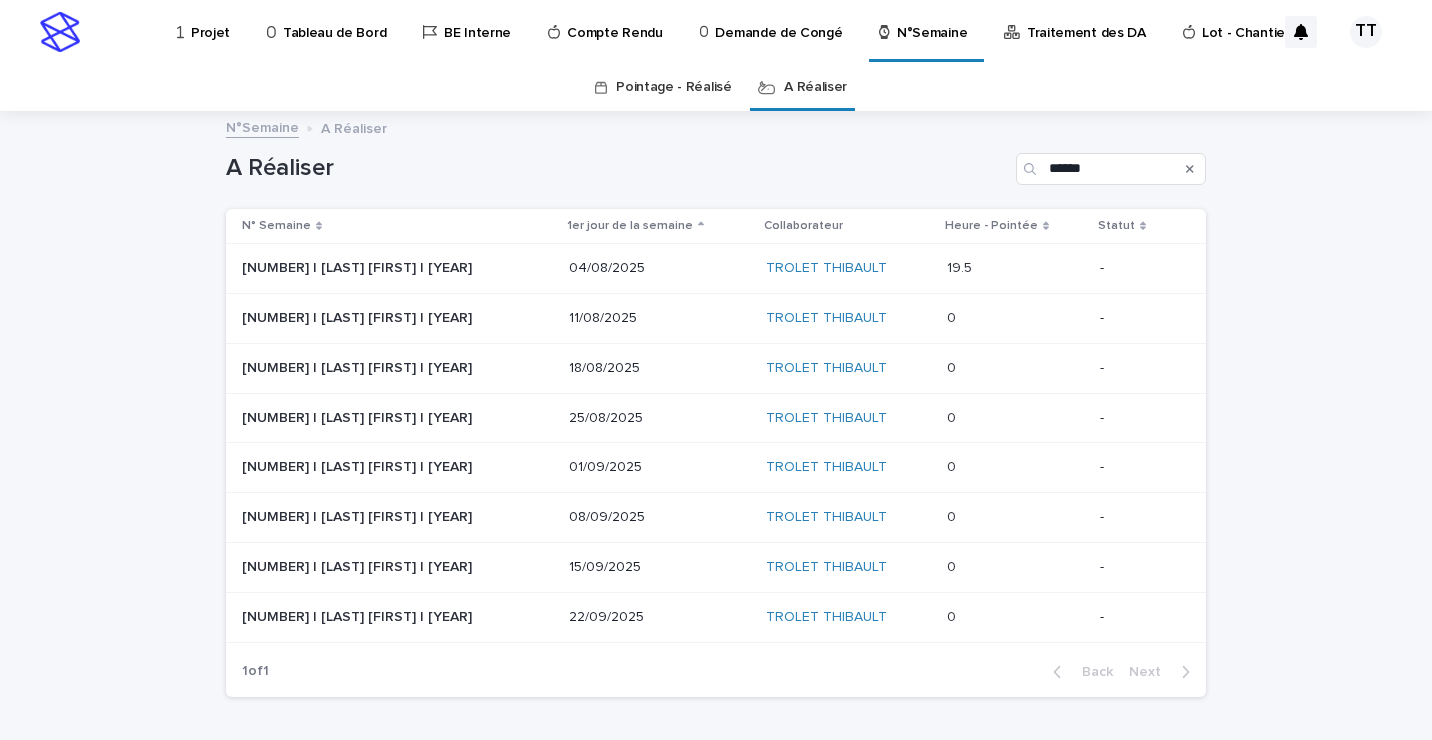 click at bounding box center (397, 268) 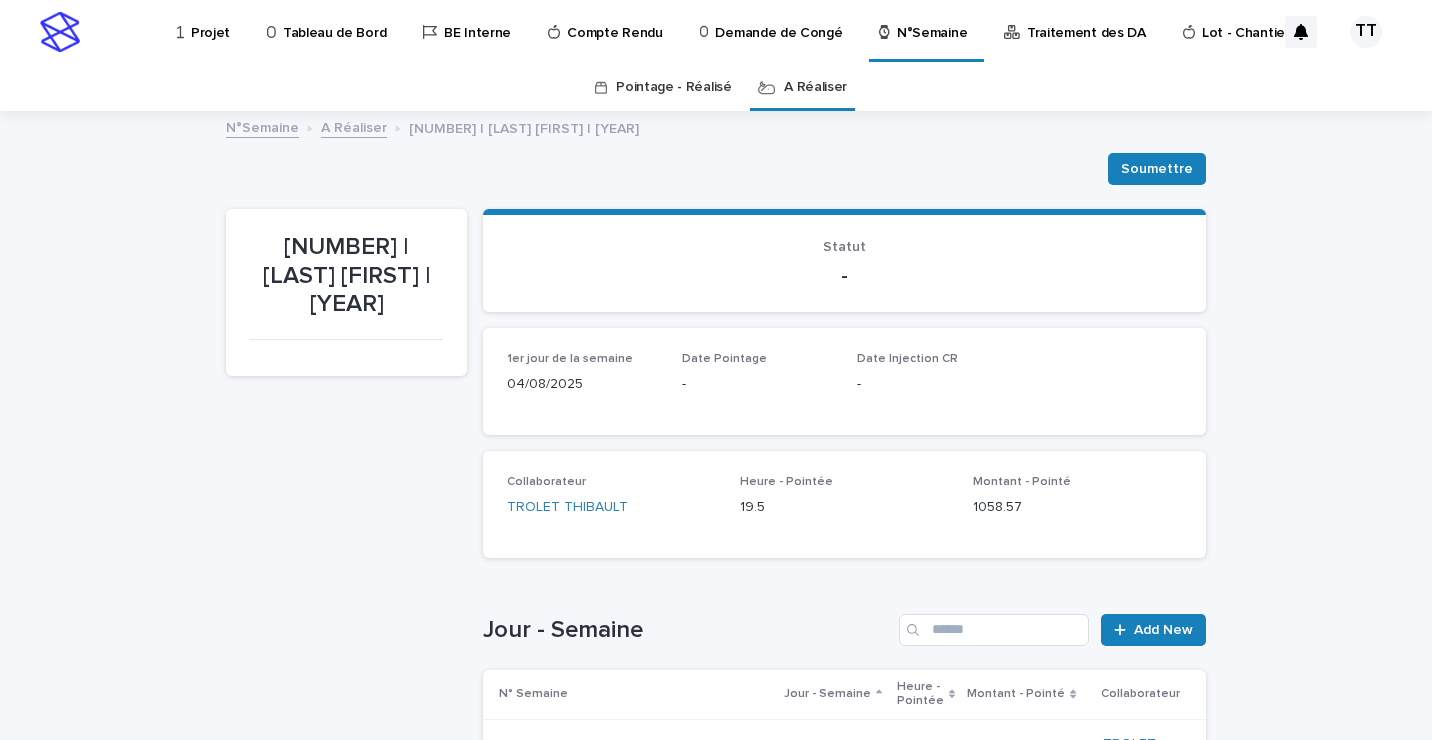 scroll, scrollTop: 300, scrollLeft: 0, axis: vertical 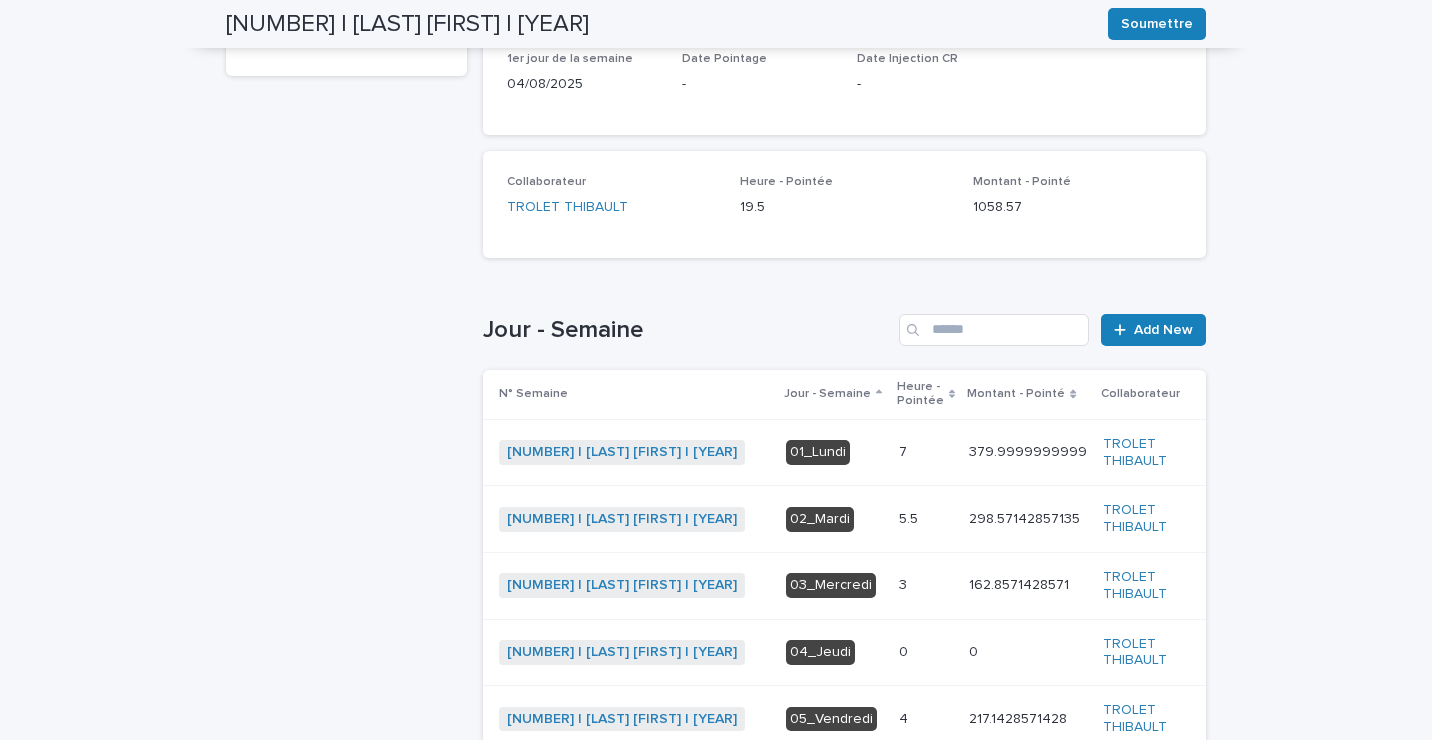 click at bounding box center (926, 452) 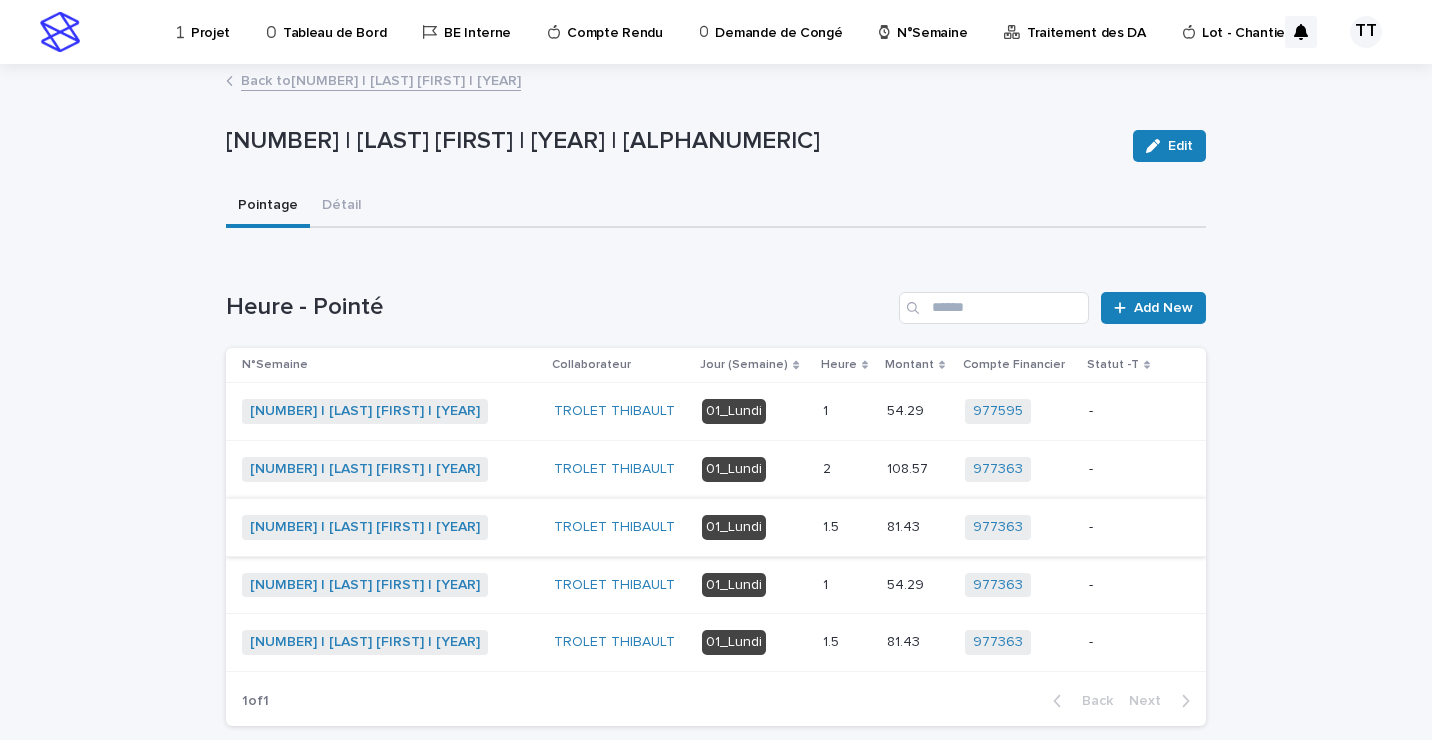 scroll, scrollTop: 102, scrollLeft: 0, axis: vertical 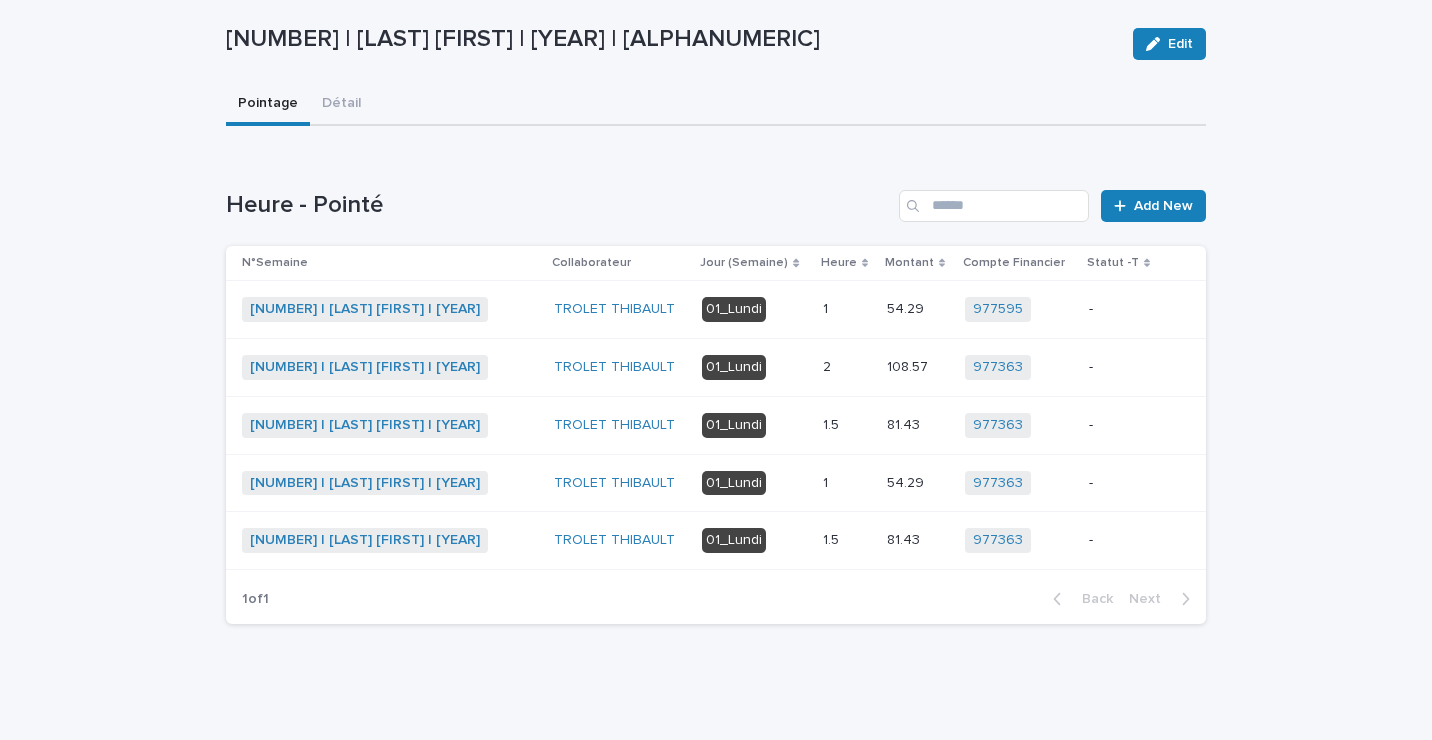 click on "01_Lundi" at bounding box center (754, 425) 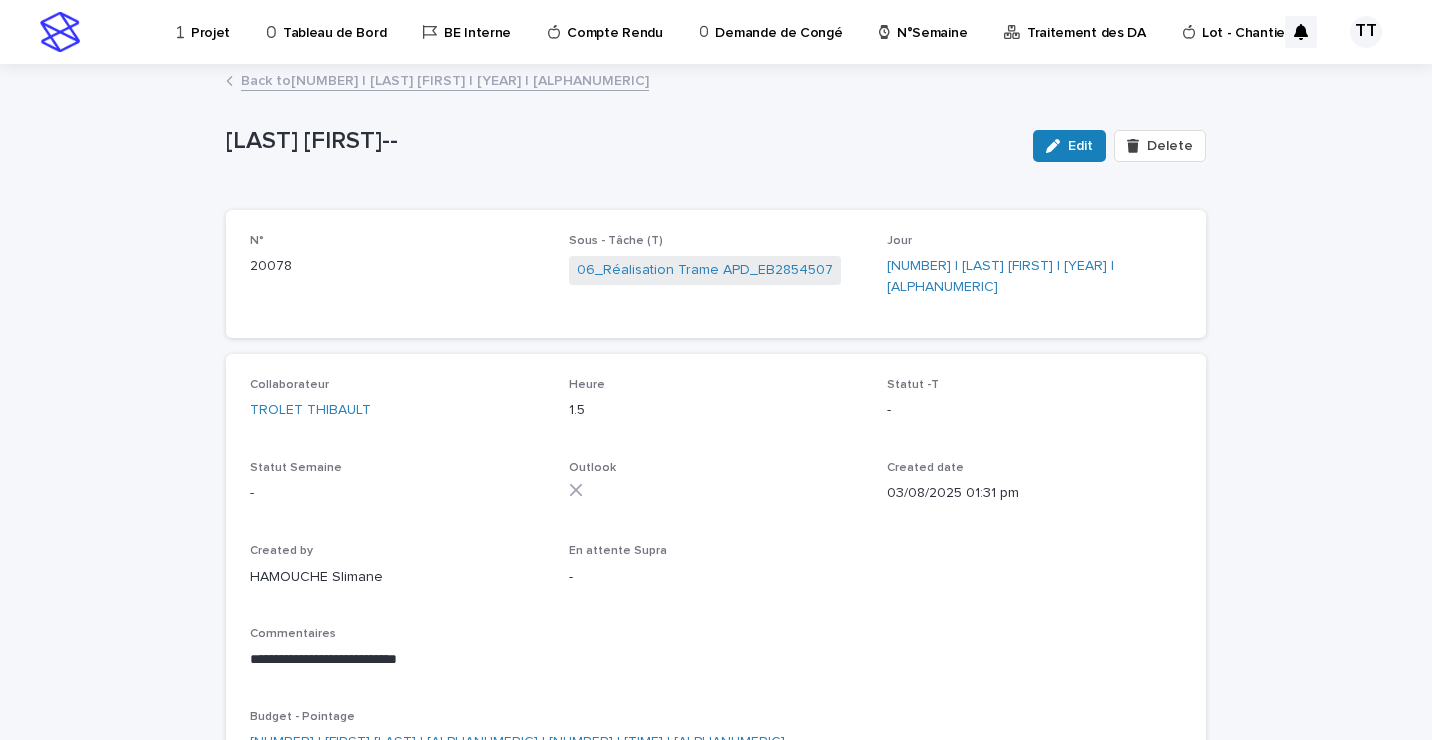 scroll, scrollTop: 100, scrollLeft: 0, axis: vertical 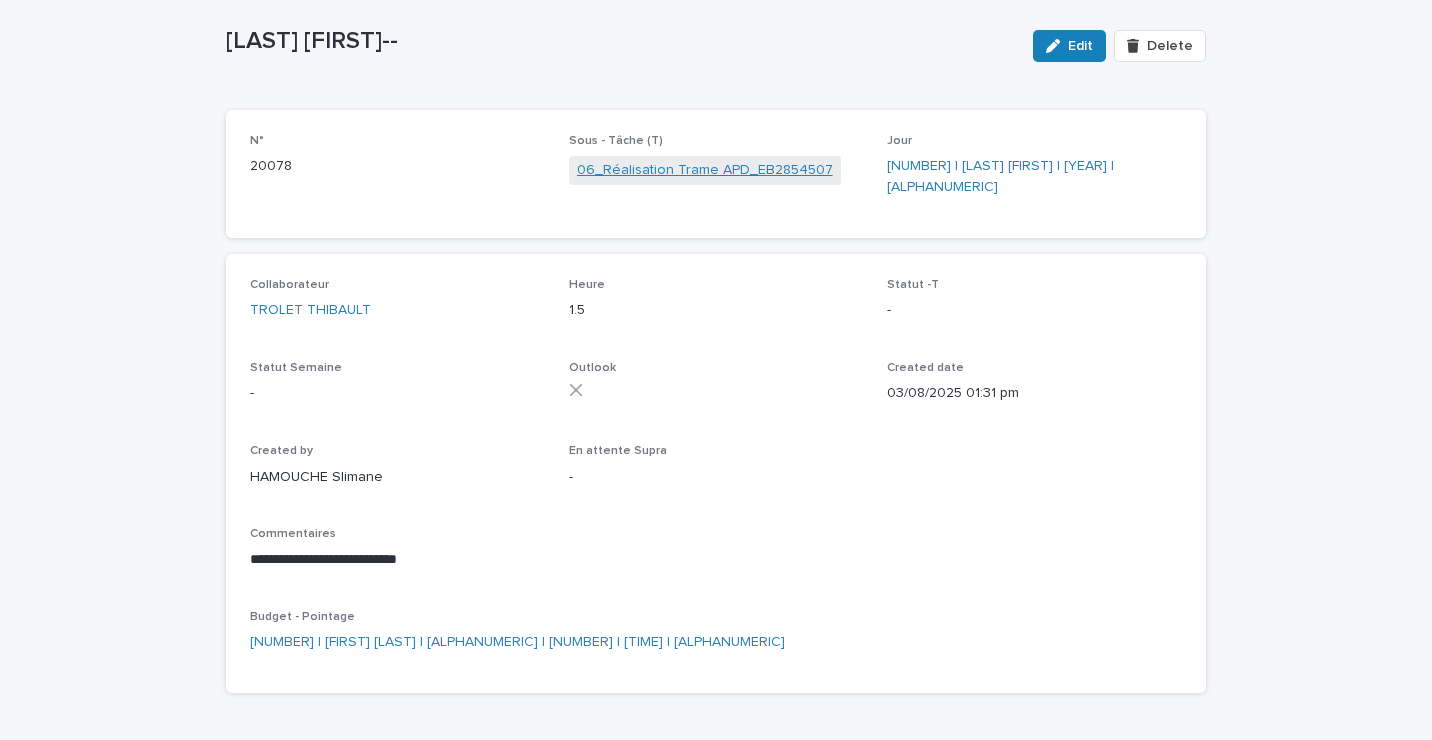 click on "06_Réalisation Trame APD_EB2854507" at bounding box center [705, 170] 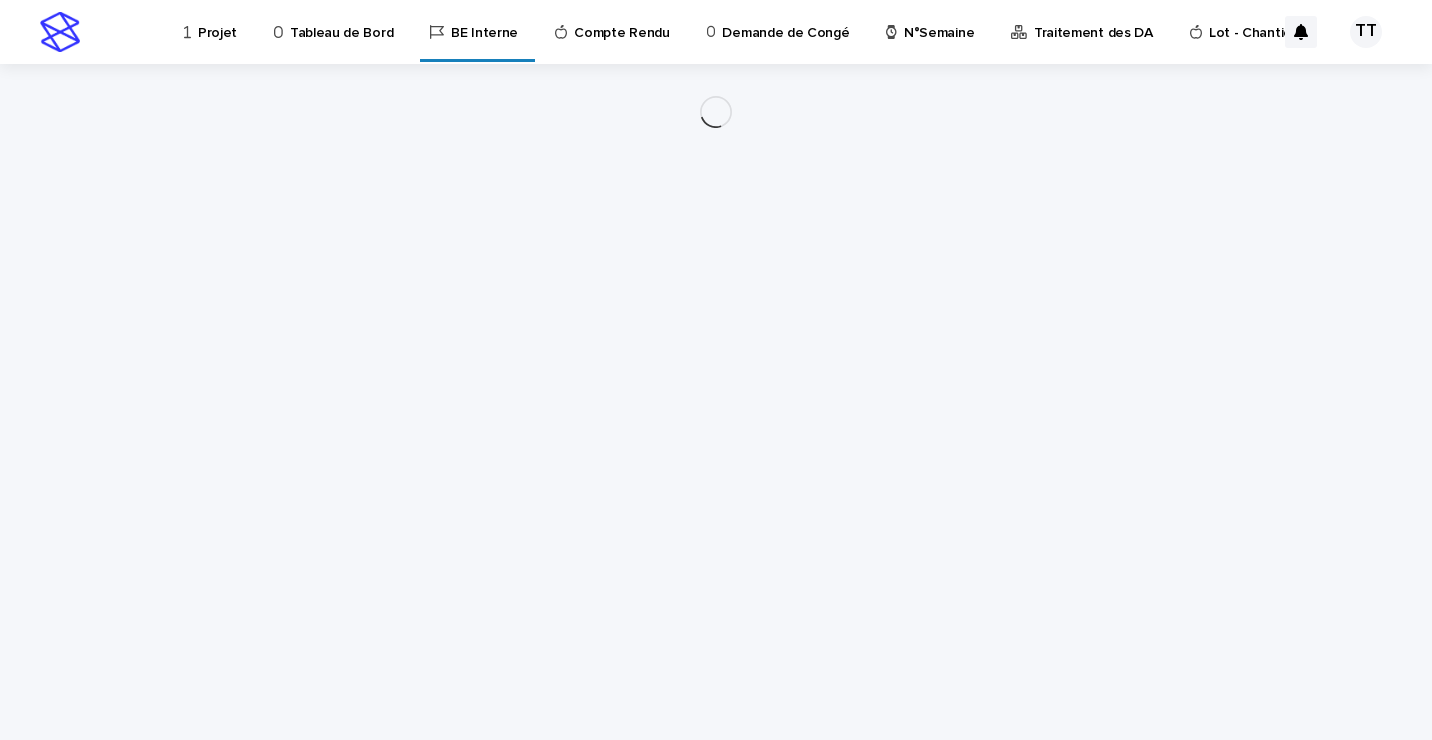 scroll, scrollTop: 0, scrollLeft: 0, axis: both 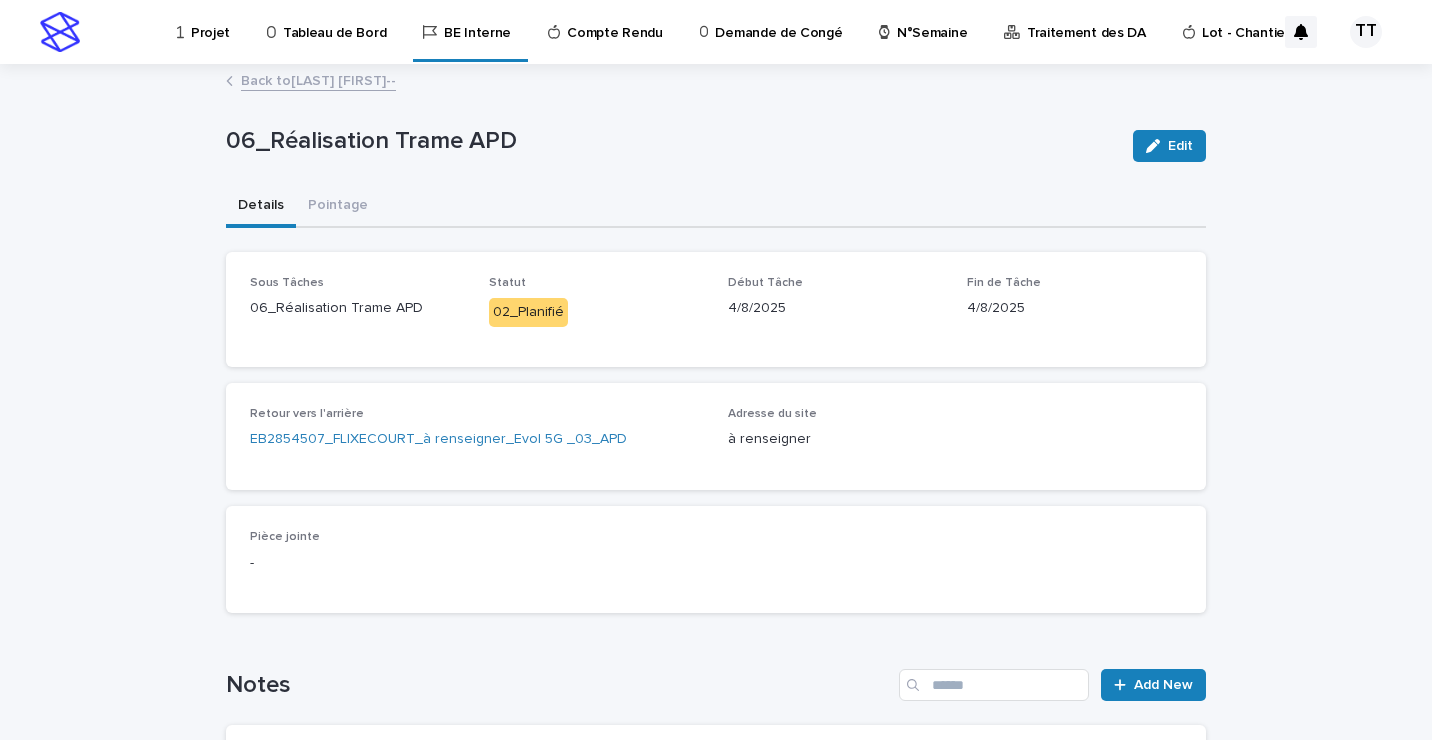 click on "Back to  [LAST] [FIRST]--" at bounding box center (318, 79) 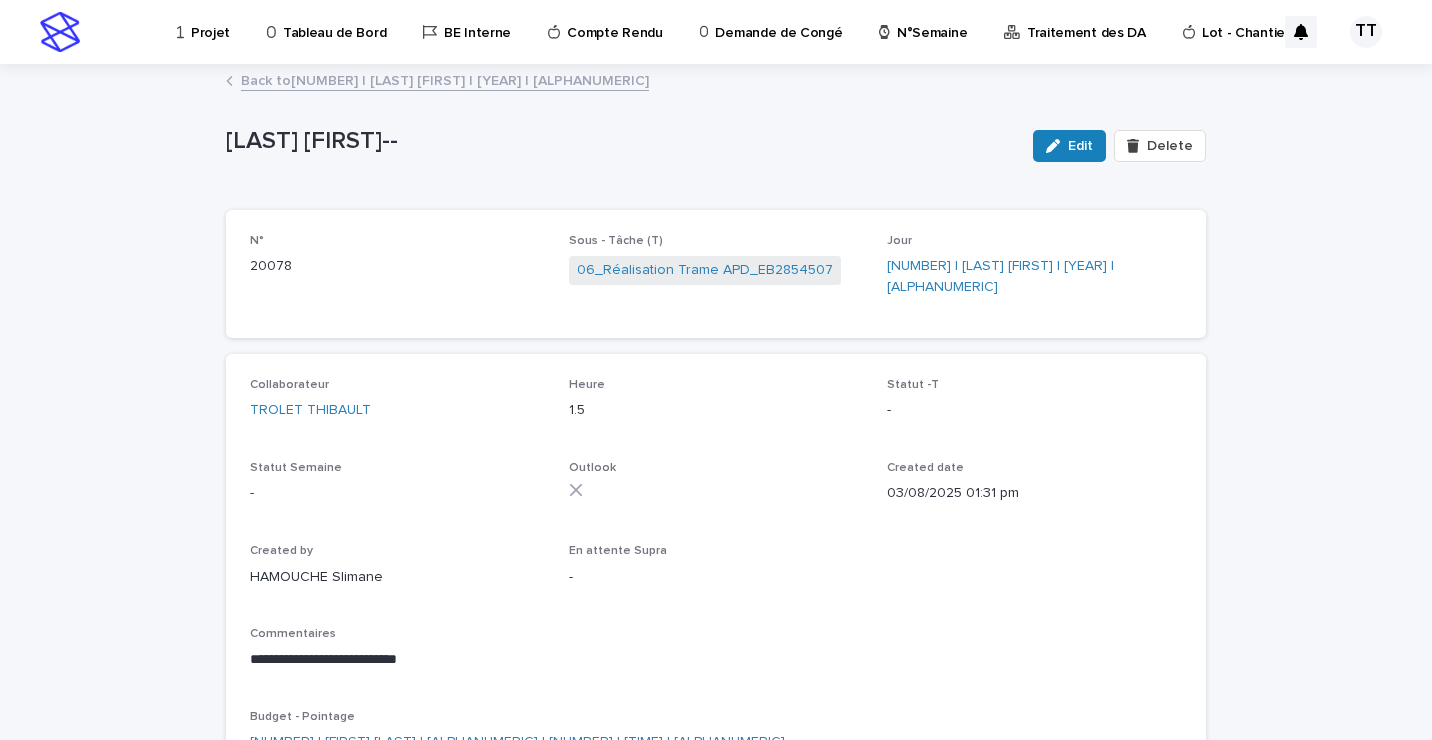 click on "Back to  [NUMBER] | [LAST] [FIRST] | [YEAR] | [ALPHANUMERIC]" at bounding box center (445, 79) 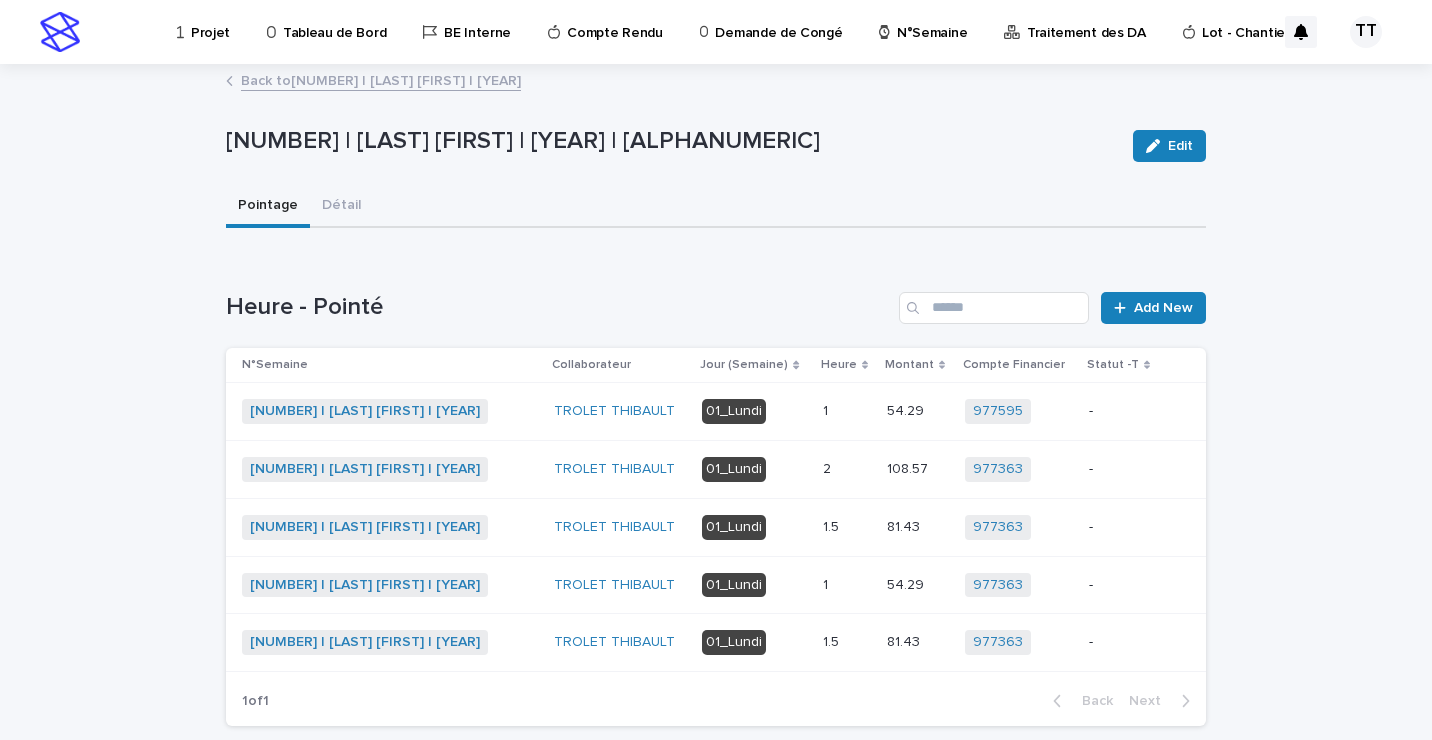 click on "01_Lundi" at bounding box center (754, 469) 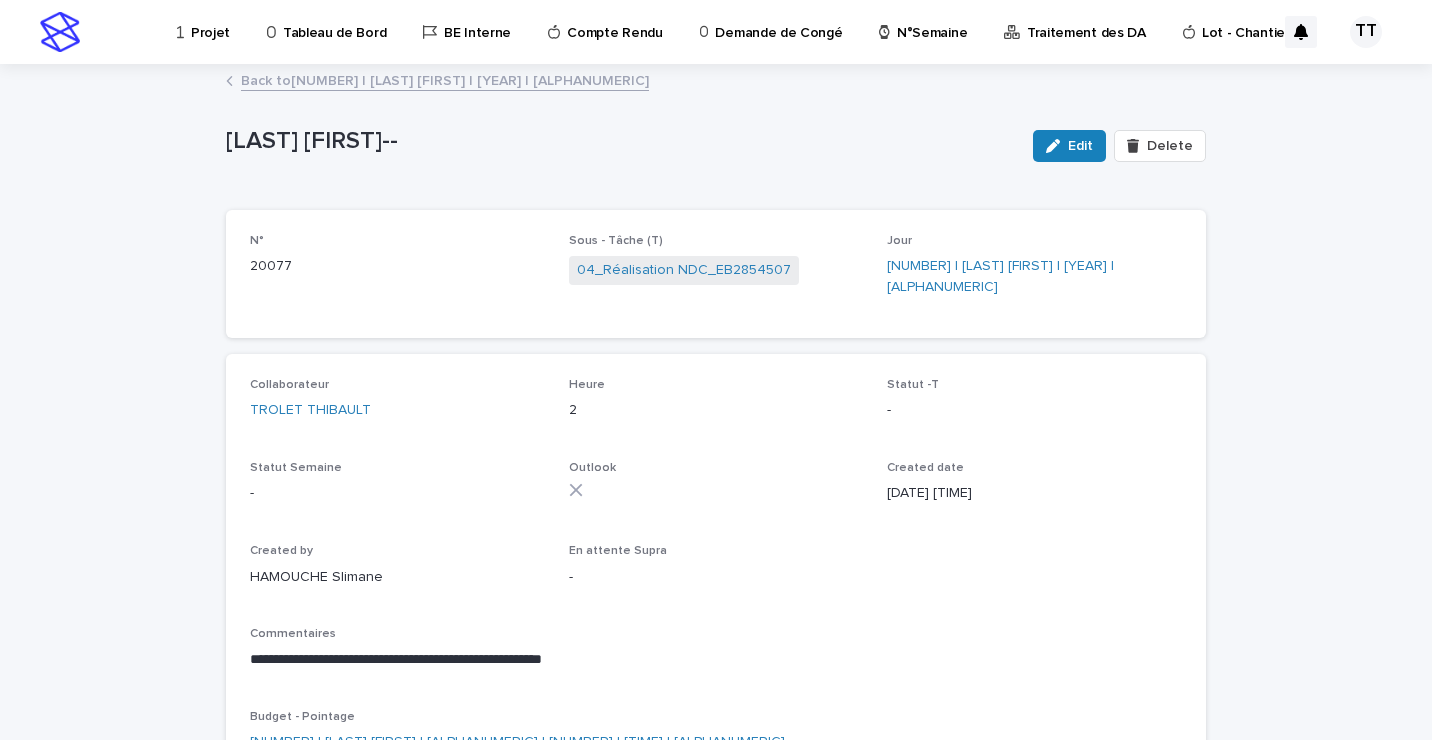 click on "Back to  [NUMBER] | [LAST] [FIRST] | [YEAR] | [ALPHANUMERIC]" at bounding box center (445, 79) 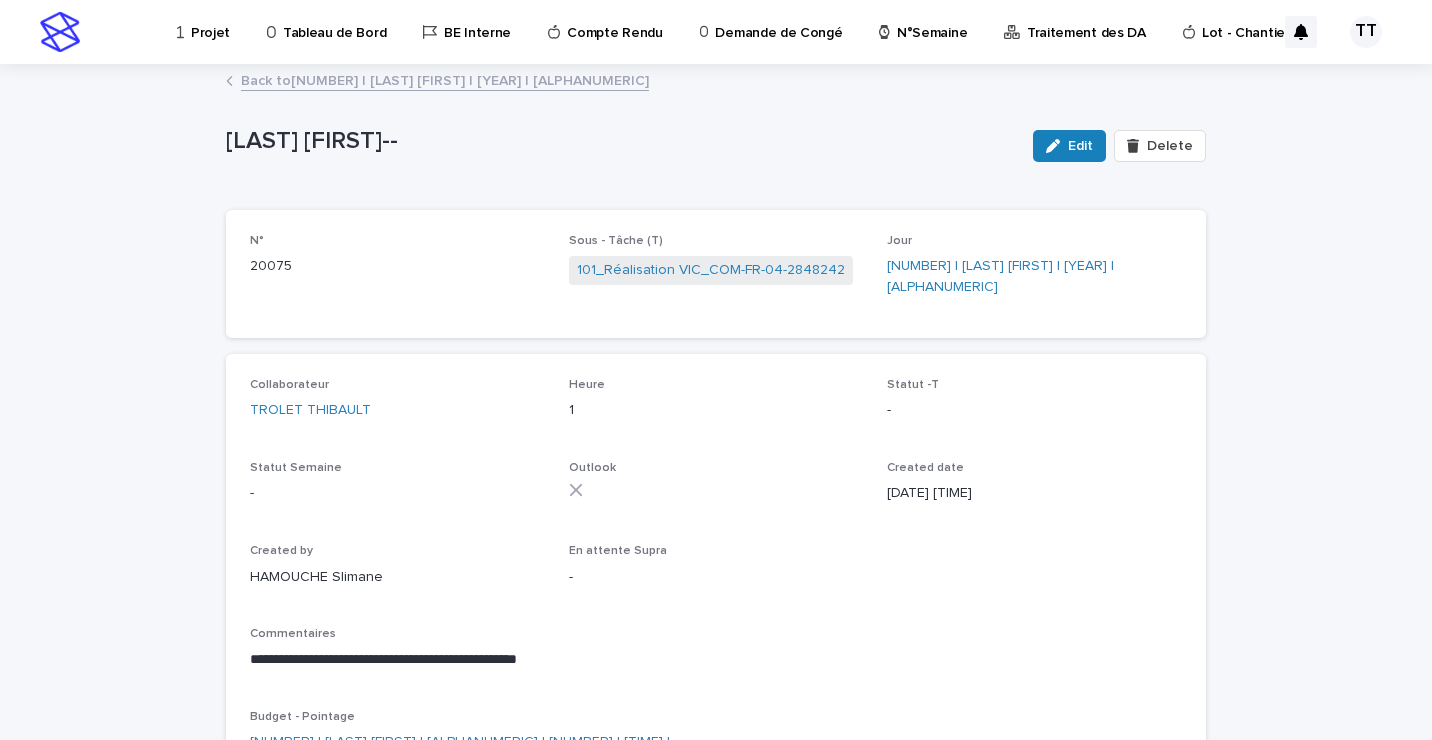 scroll, scrollTop: 160, scrollLeft: 0, axis: vertical 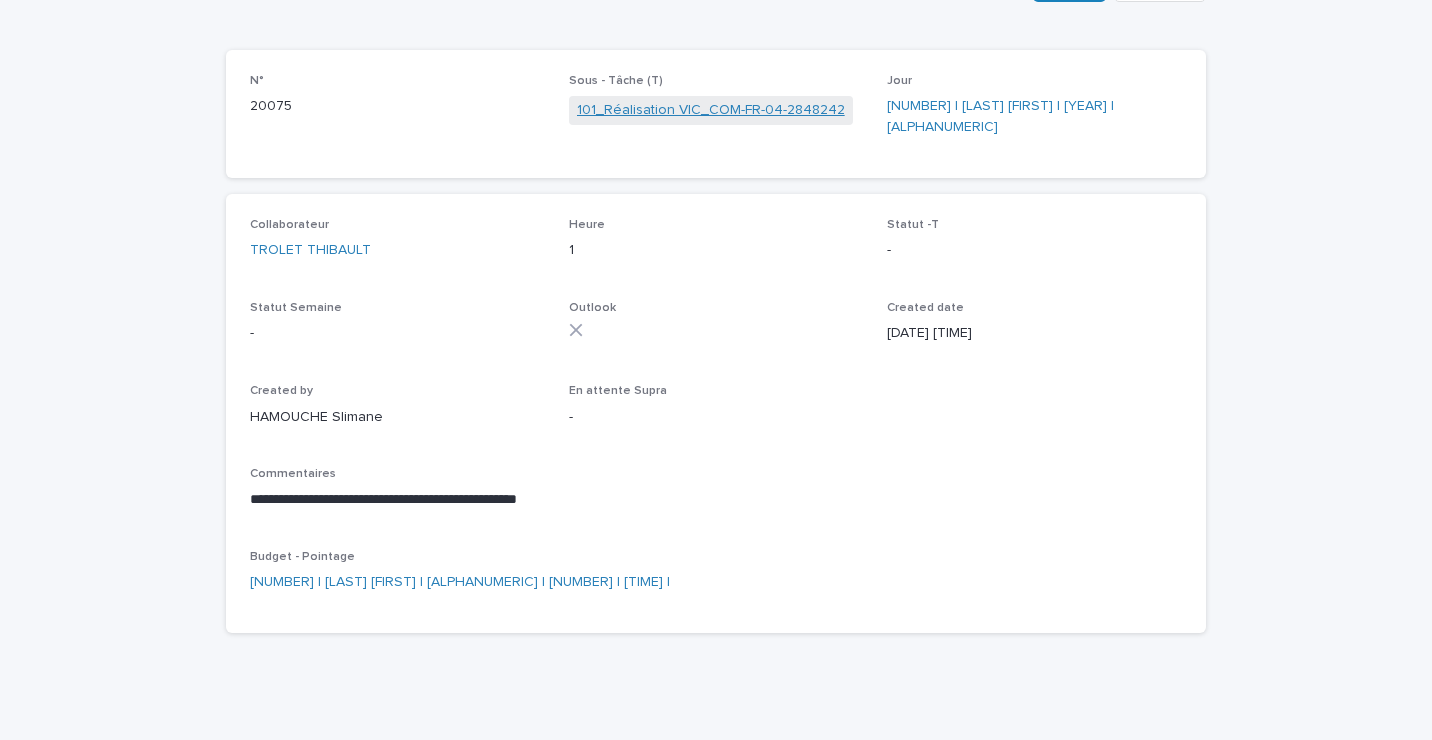 click on "101_Réalisation VIC_COM-FR-04-2848242" at bounding box center [711, 110] 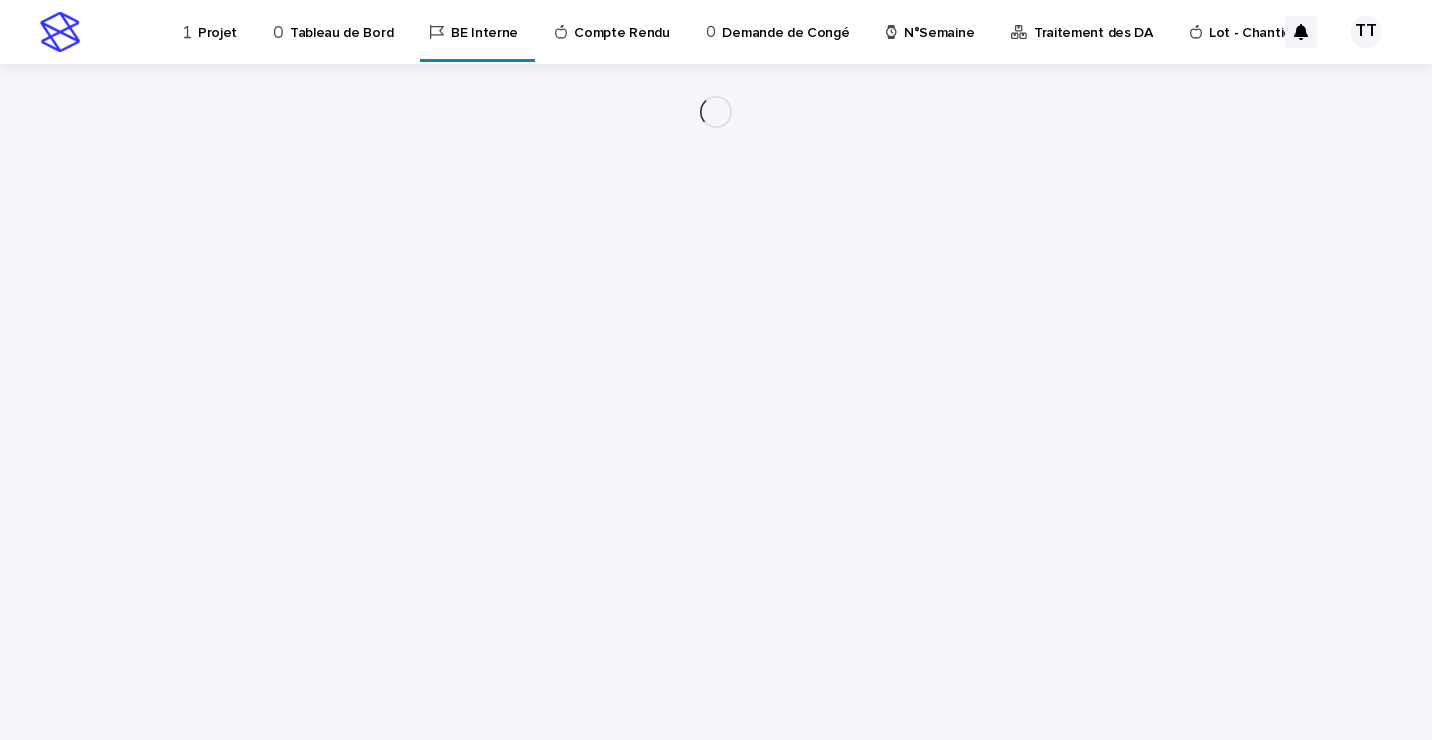 scroll, scrollTop: 0, scrollLeft: 0, axis: both 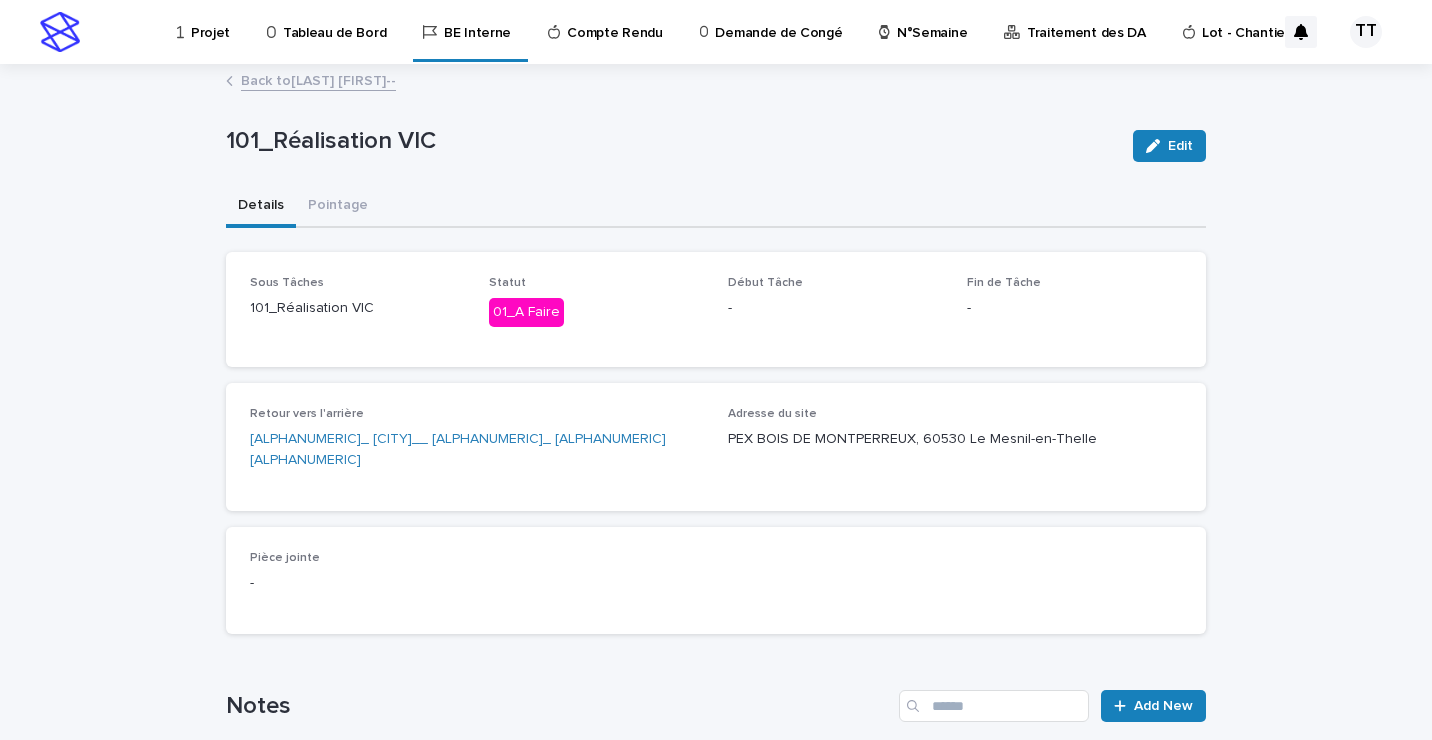 drag, startPoint x: 703, startPoint y: 483, endPoint x: 644, endPoint y: 481, distance: 59.03389 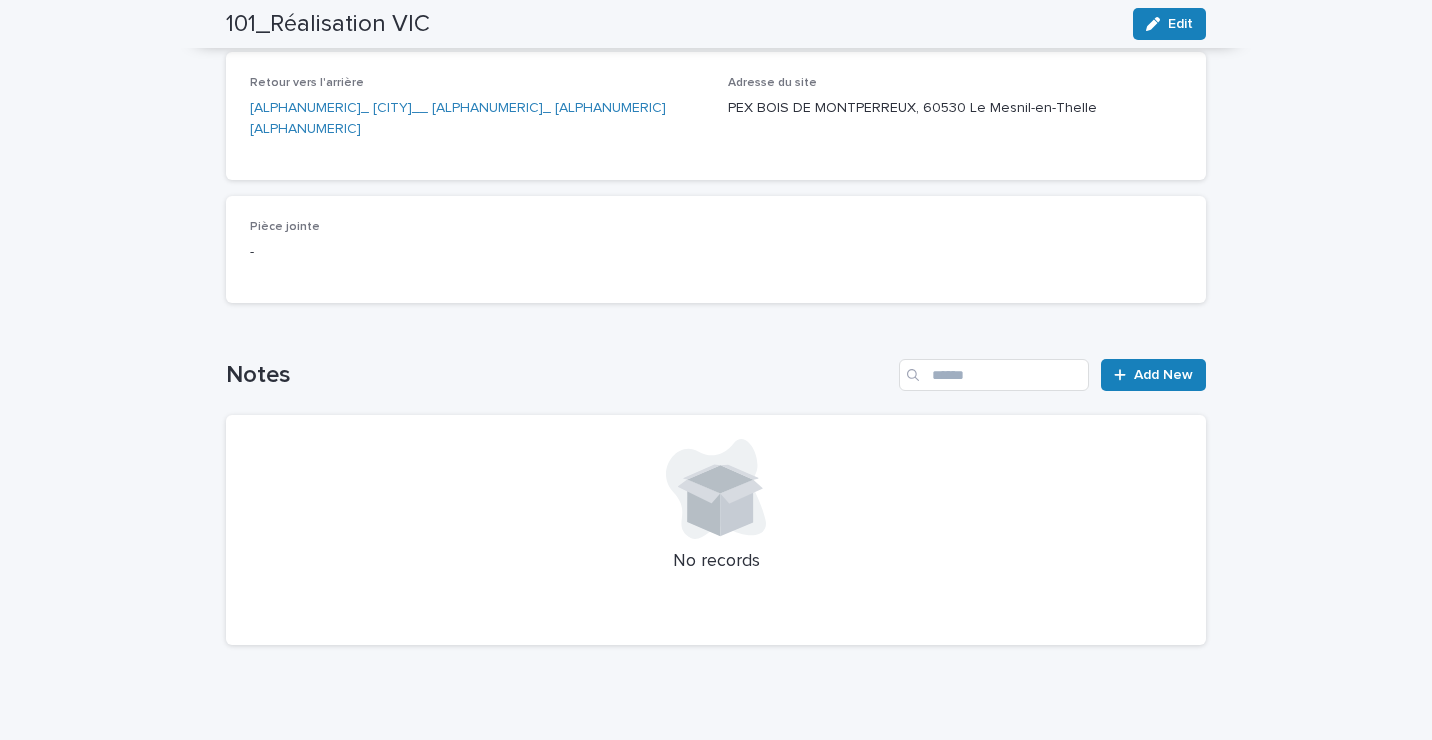 scroll, scrollTop: 0, scrollLeft: 0, axis: both 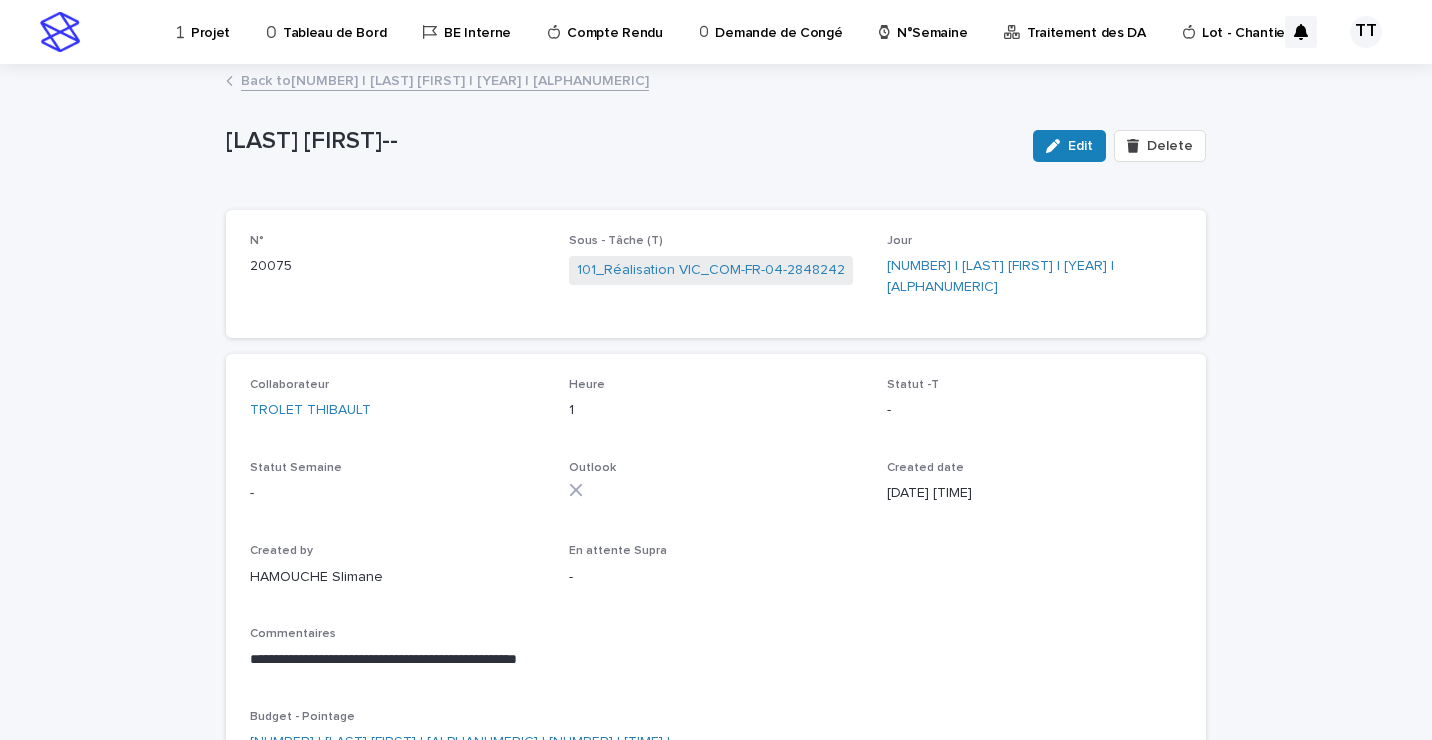 click on "Back to  [NUMBER] | [LAST] [FIRST] | [YEAR] | [ALPHANUMERIC]" at bounding box center [445, 79] 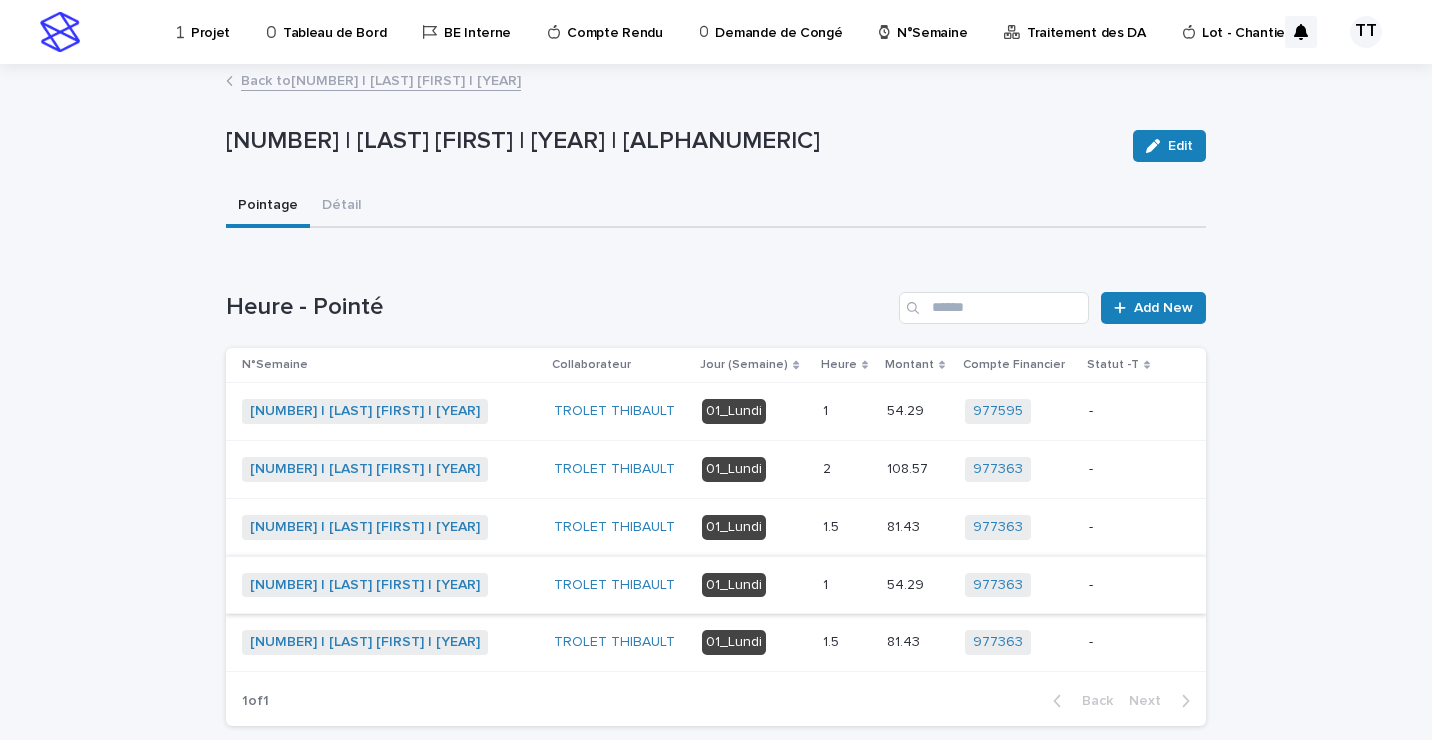scroll, scrollTop: 100, scrollLeft: 0, axis: vertical 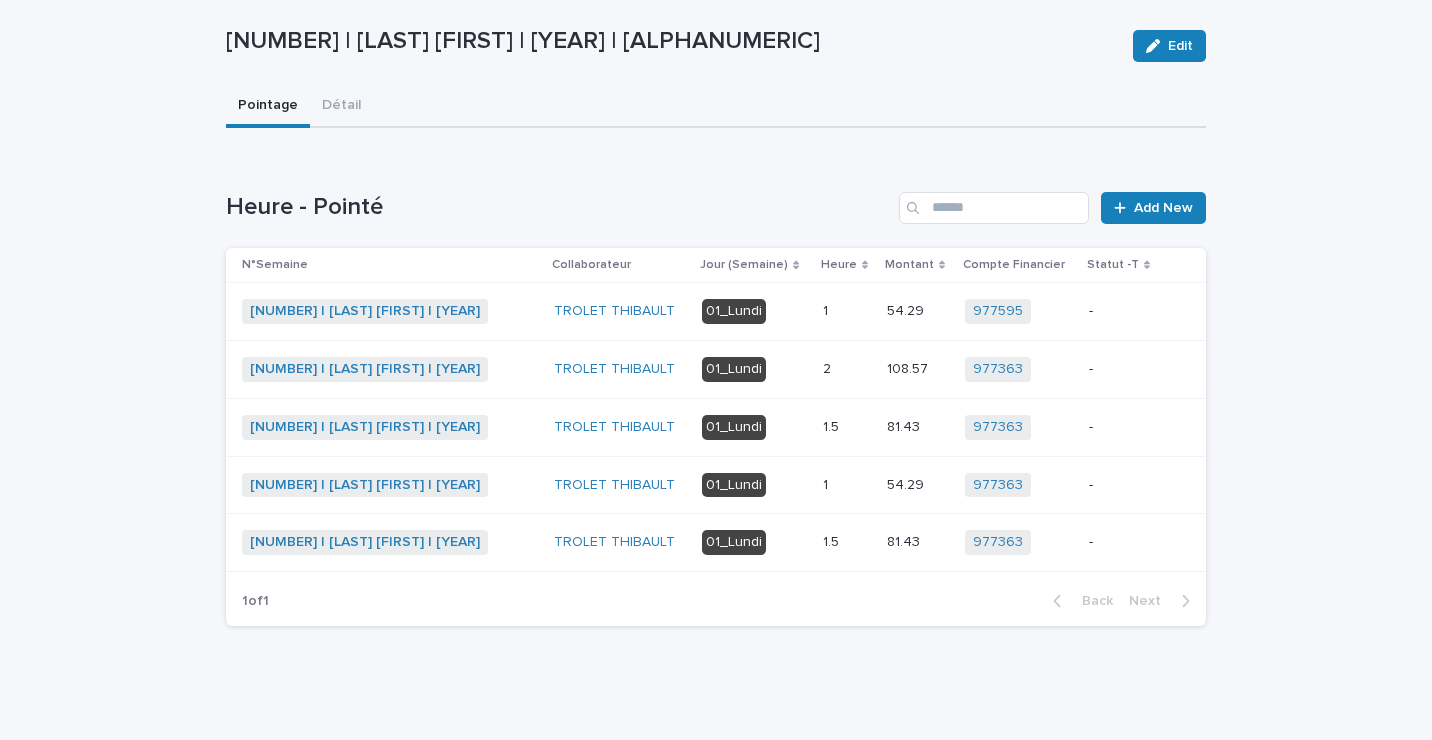 click on "01_Lundi" at bounding box center (754, 485) 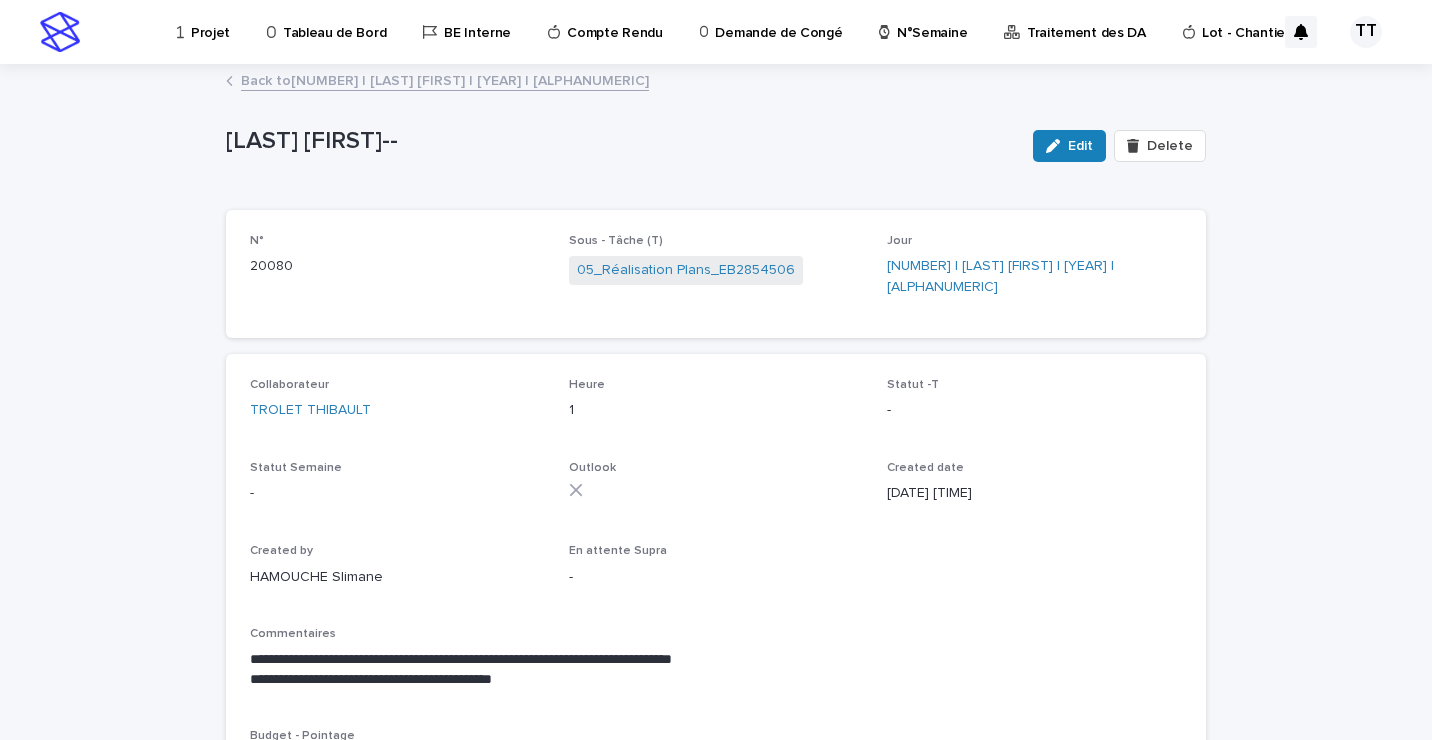 scroll, scrollTop: 100, scrollLeft: 0, axis: vertical 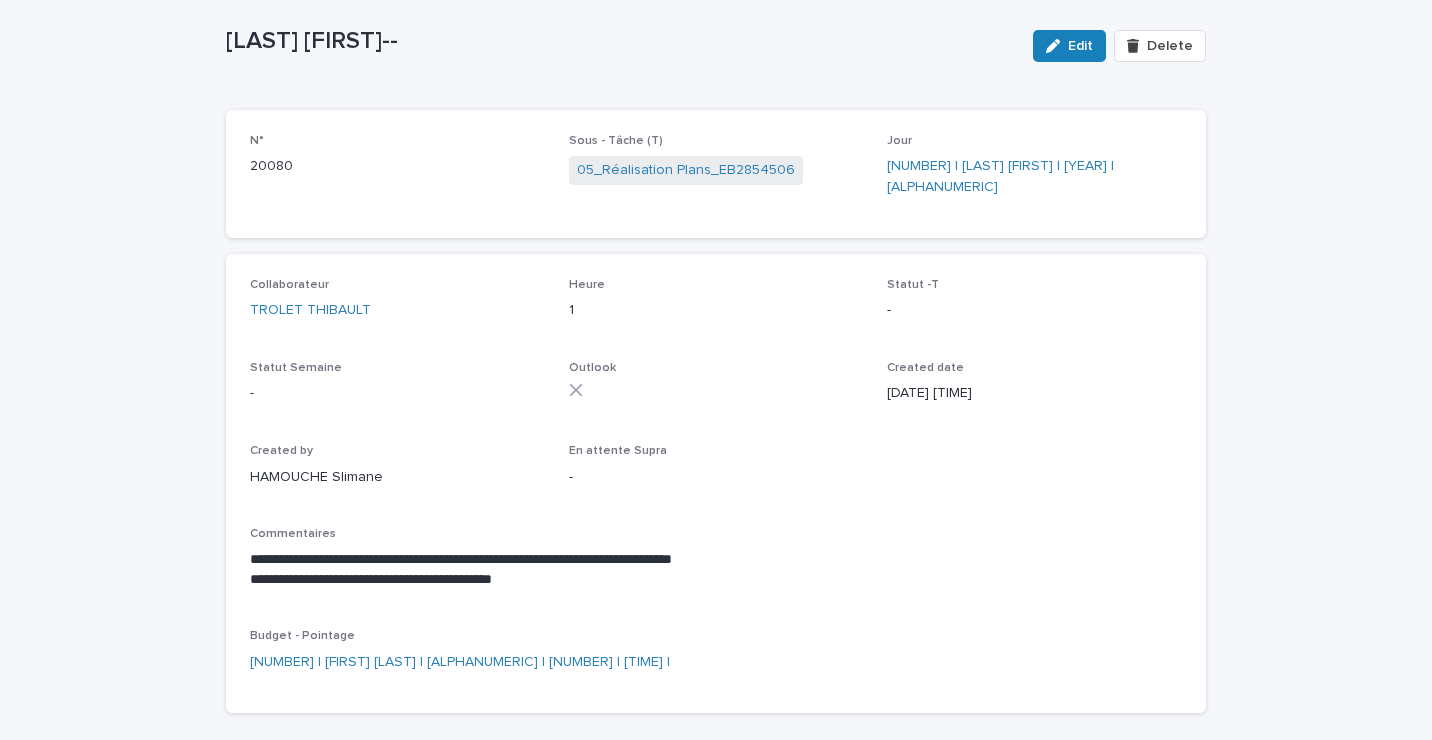 drag, startPoint x: 657, startPoint y: 366, endPoint x: 461, endPoint y: 445, distance: 211.32204 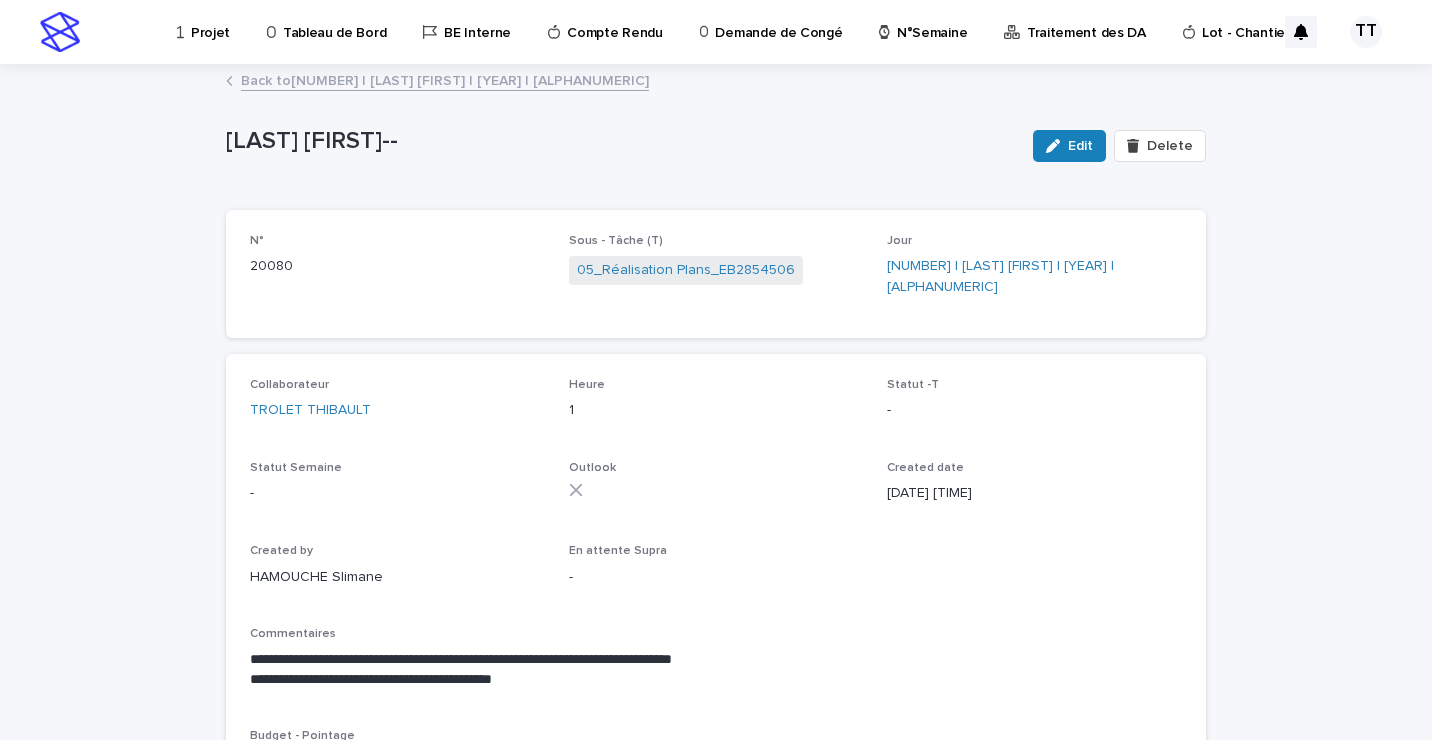 click on "Back to  [NUMBER] | [LAST] [FIRST] | [YEAR] | [ALPHANUMERIC]" at bounding box center [445, 79] 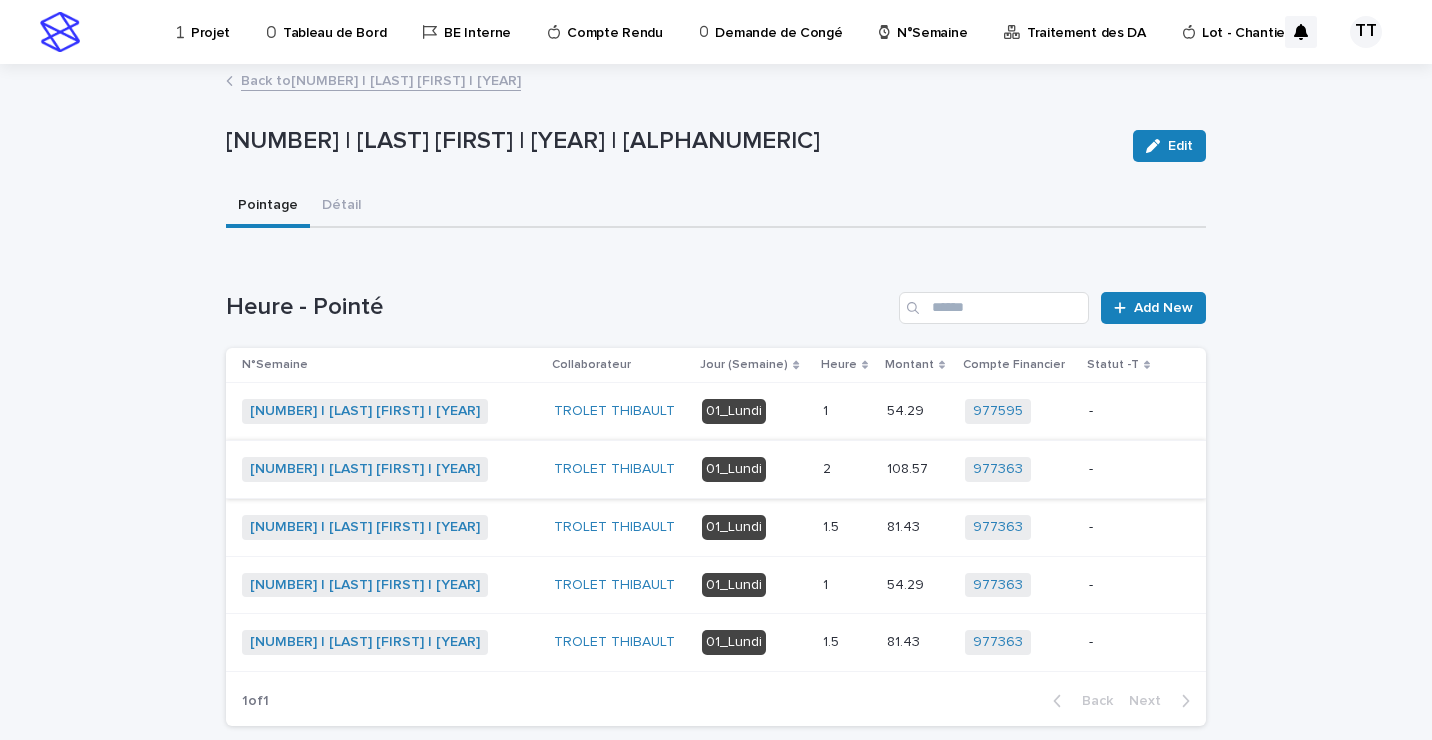 scroll, scrollTop: 100, scrollLeft: 0, axis: vertical 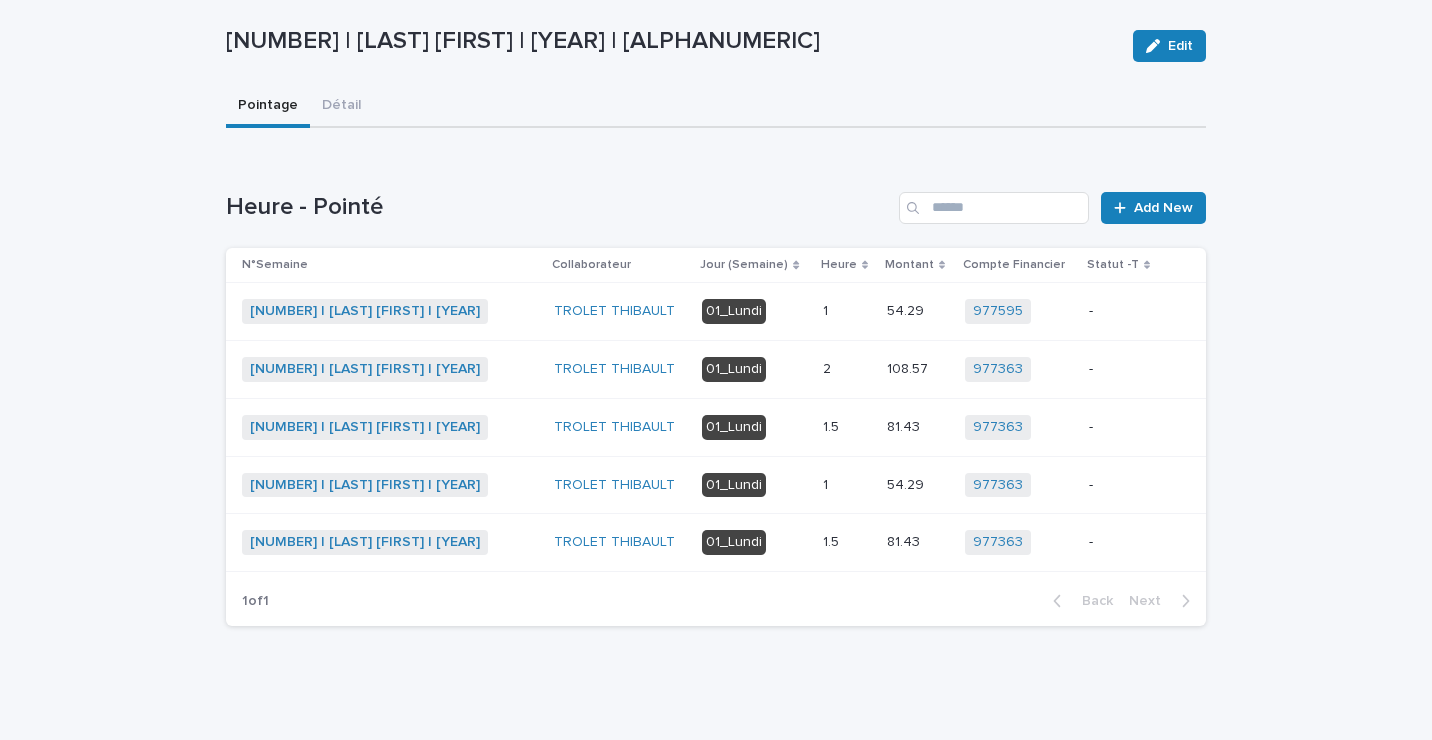 click on "01_Lundi" at bounding box center (754, 543) 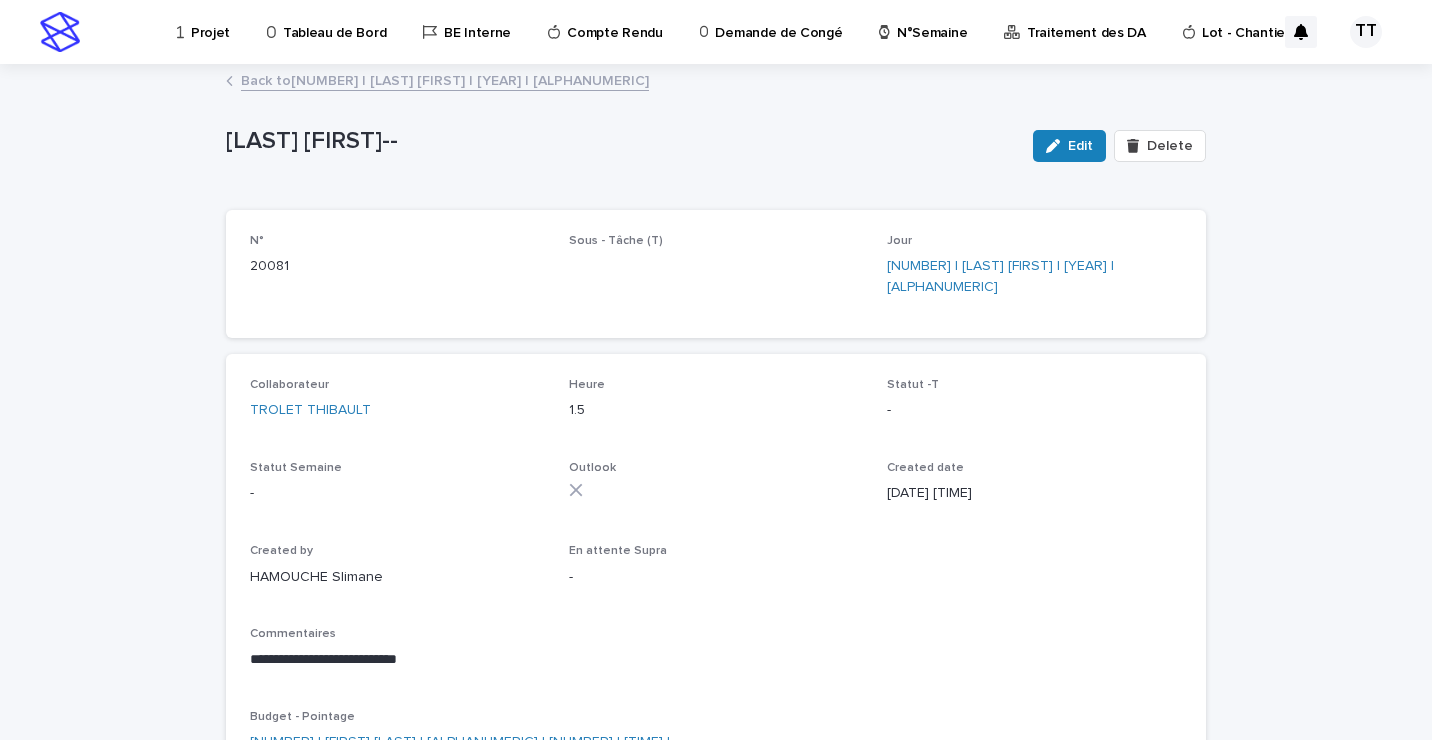 scroll, scrollTop: 160, scrollLeft: 0, axis: vertical 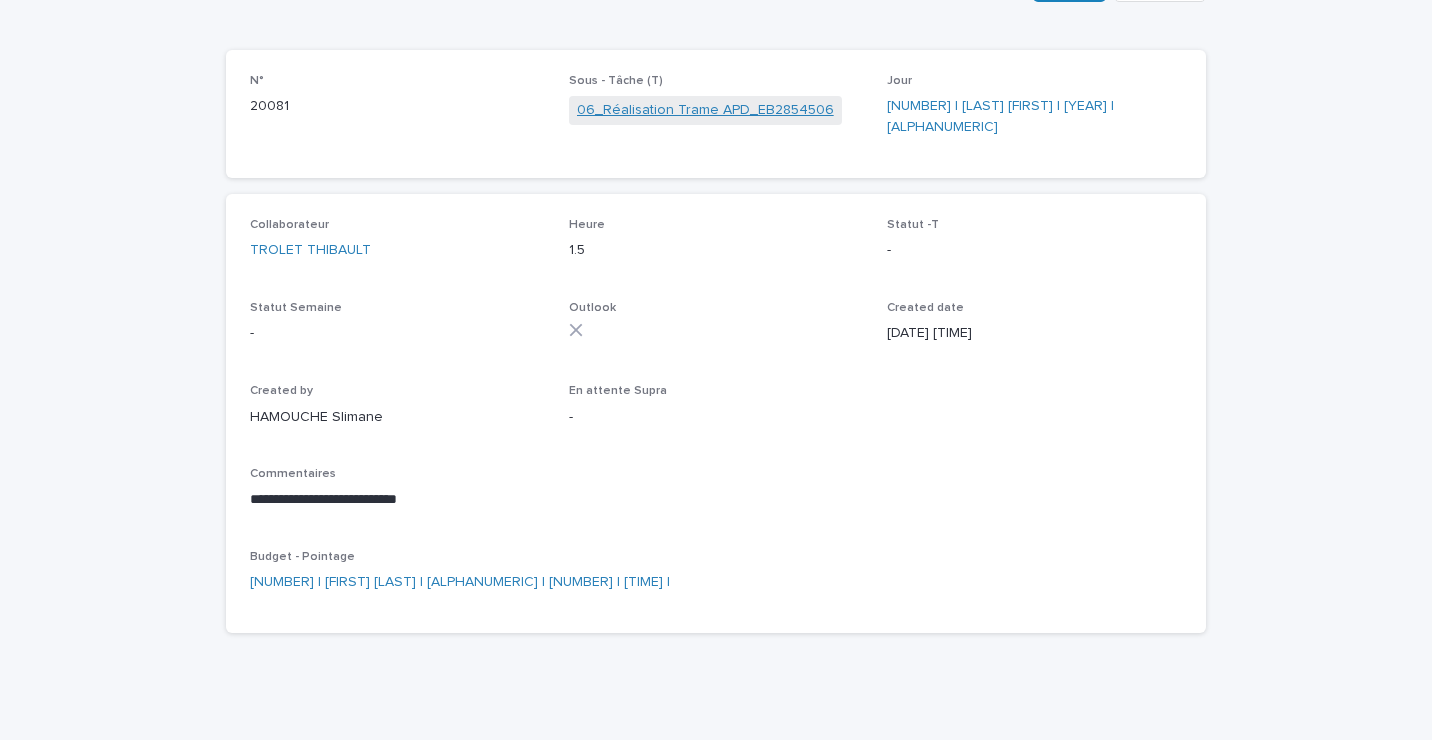click on "06_Réalisation Trame APD_EB2854506" at bounding box center (705, 110) 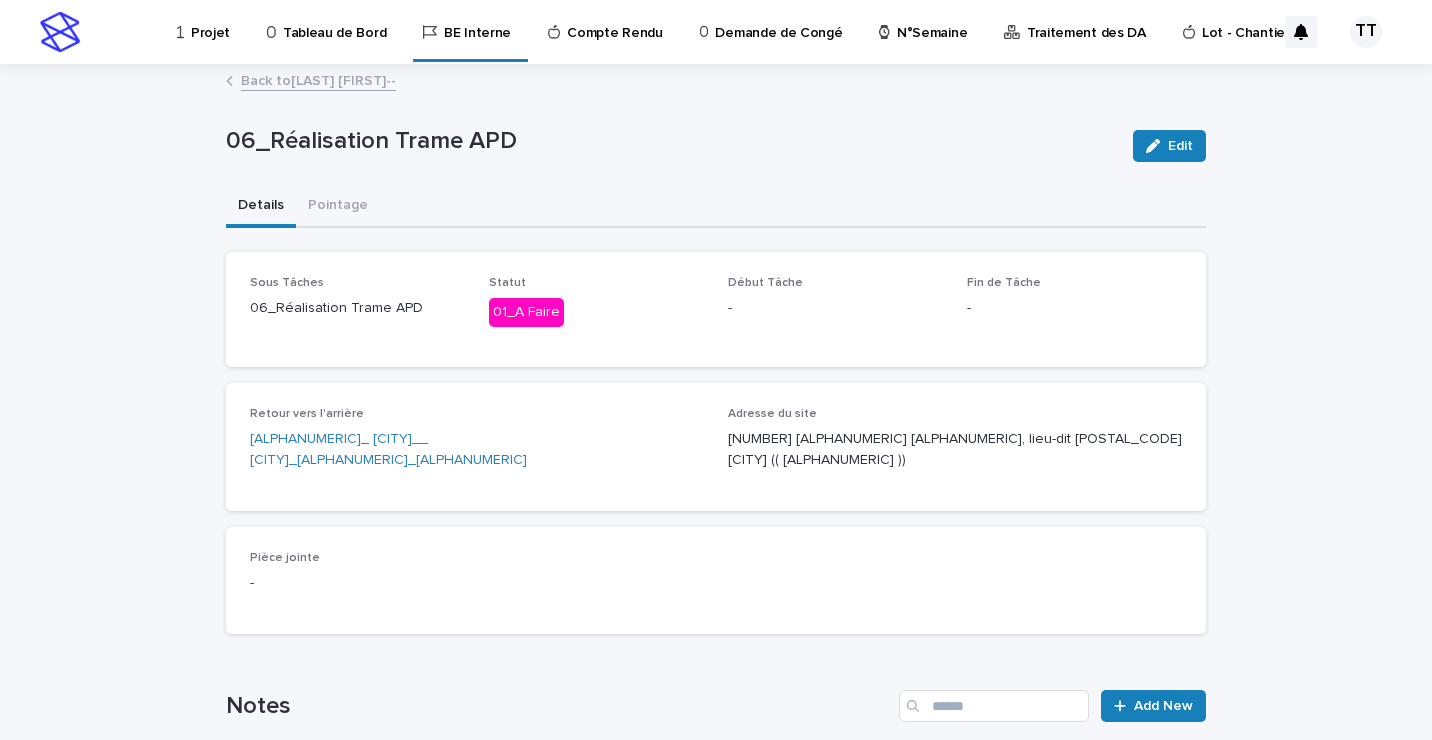 scroll, scrollTop: 100, scrollLeft: 0, axis: vertical 